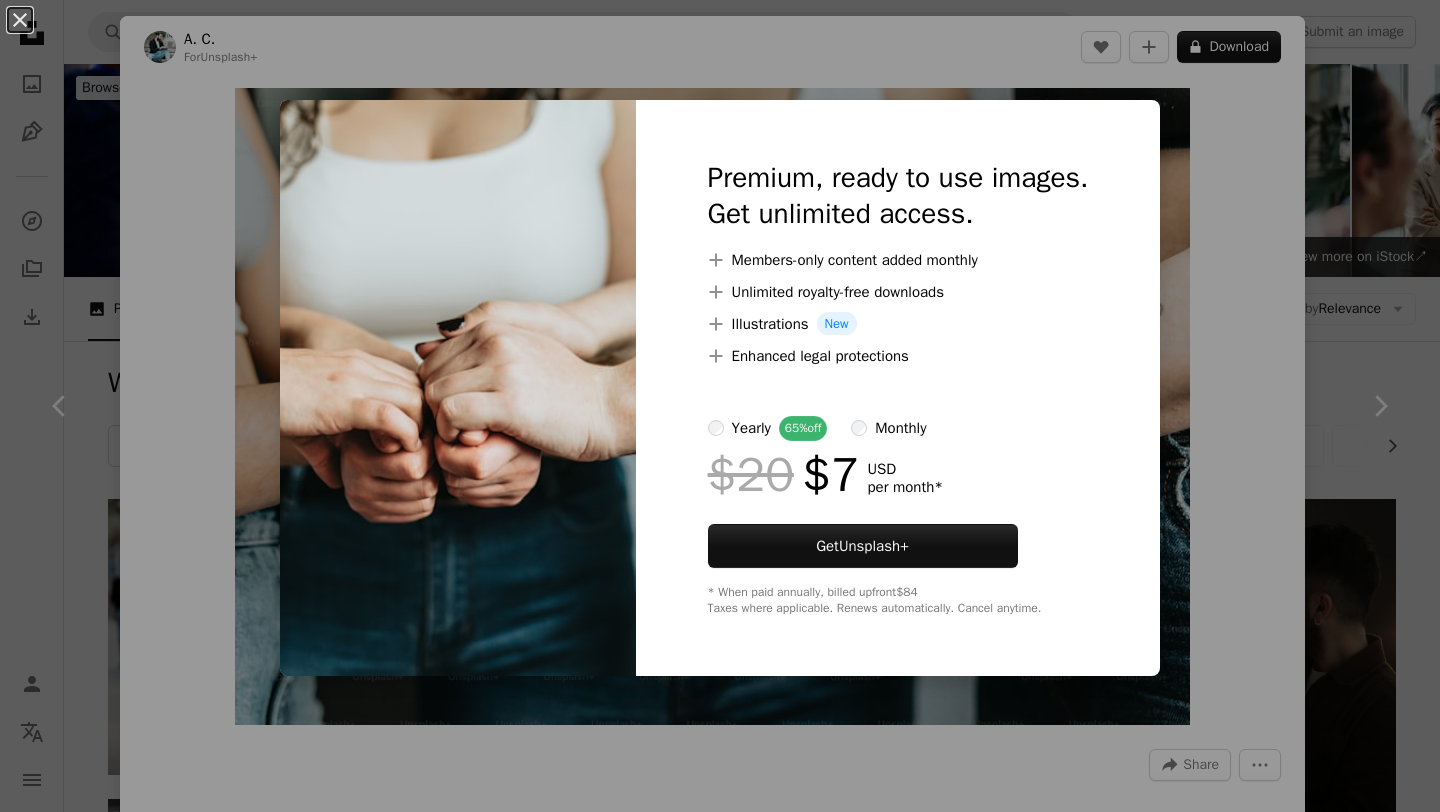 scroll, scrollTop: 387, scrollLeft: 0, axis: vertical 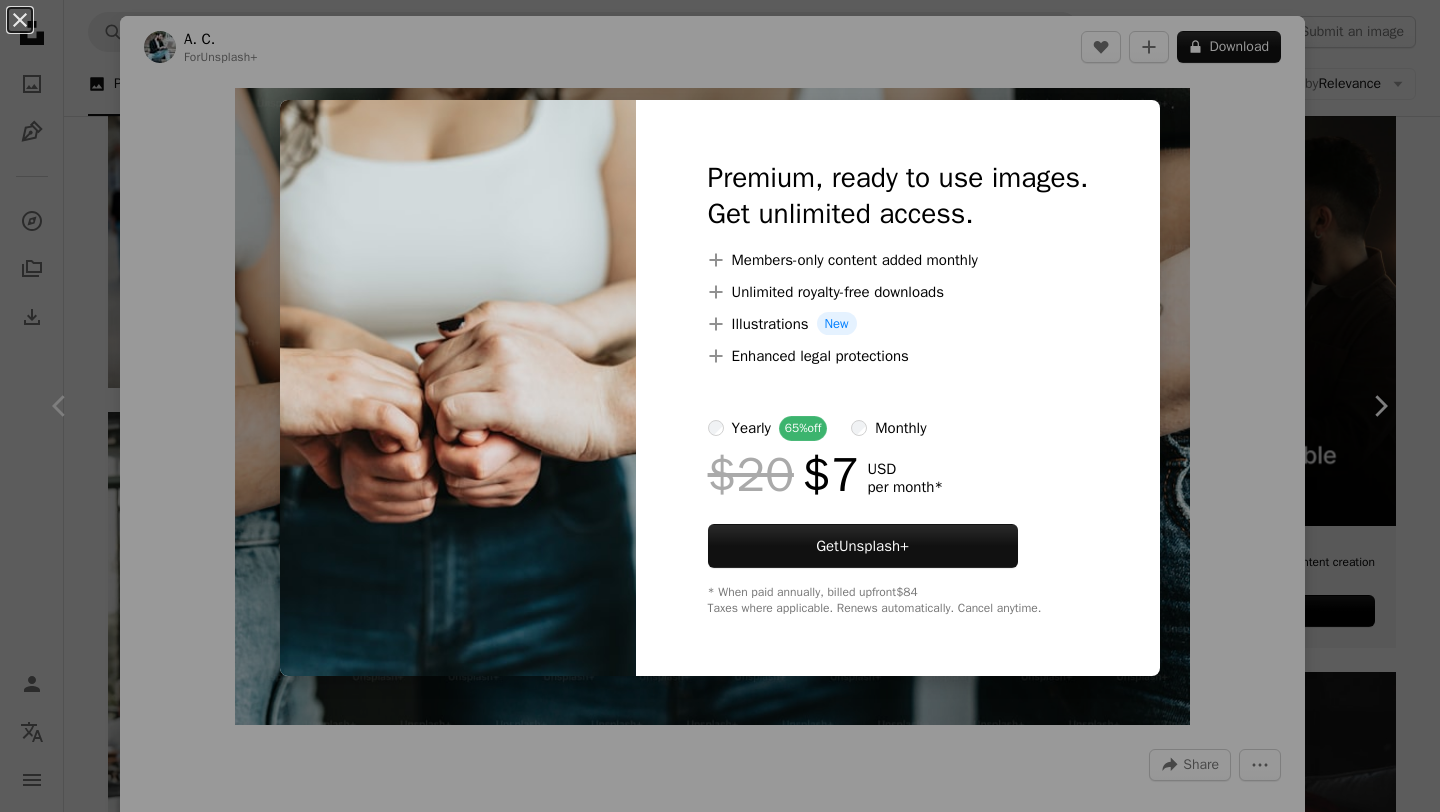 click on "An X shape Premium, ready to use images. Get unlimited access. A plus sign Members-only content added monthly A plus sign Unlimited royalty-free downloads A plus sign Illustrations  New A plus sign Enhanced legal protections yearly 65%  off monthly $20   $7 USD per month * Get  Unsplash+ * When paid annually, billed upfront  $84 Taxes where applicable. Renews automatically. Cancel anytime." at bounding box center (720, 406) 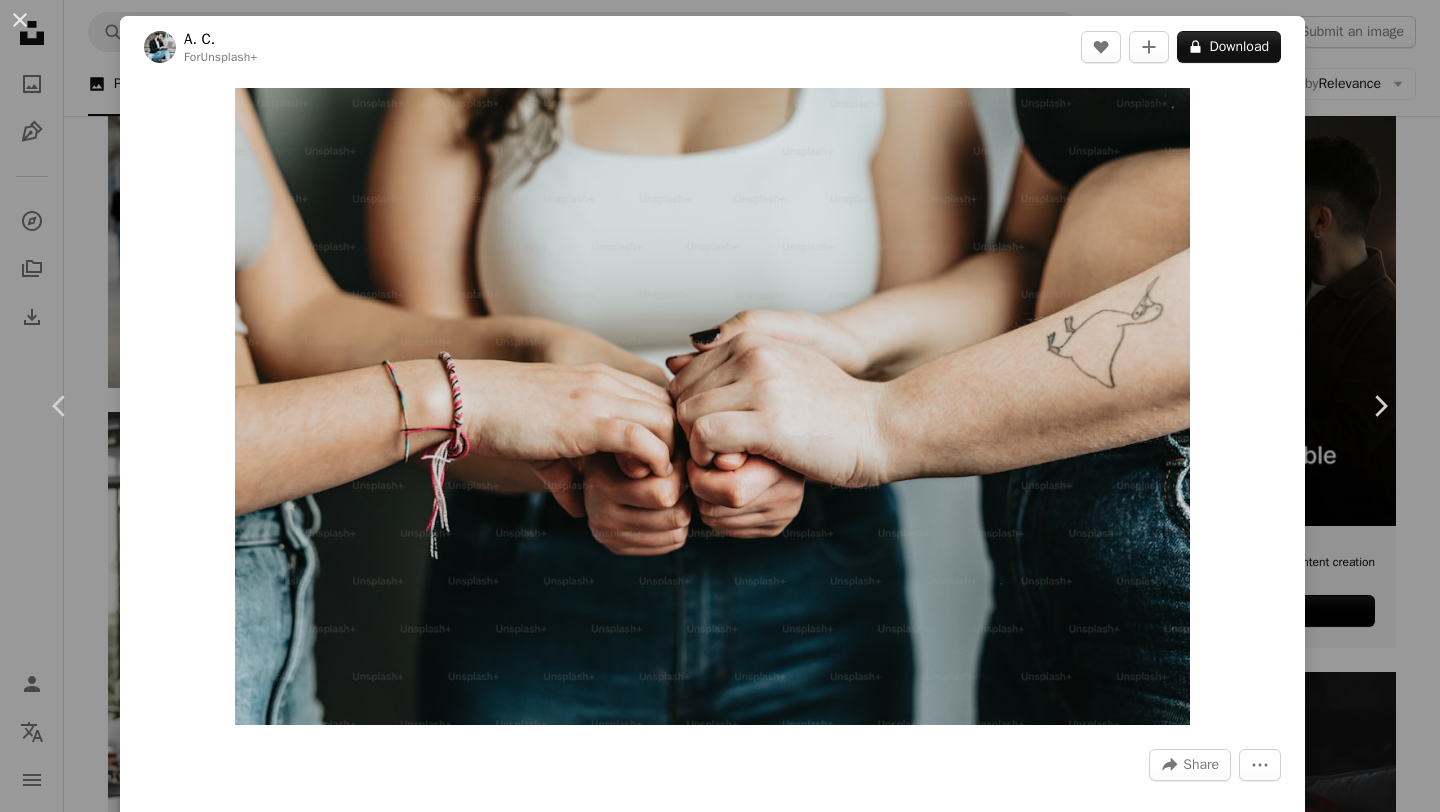 click on "[MONTH] [DAY], [YEAR] [FIRST] [LAST]" at bounding box center [720, 406] 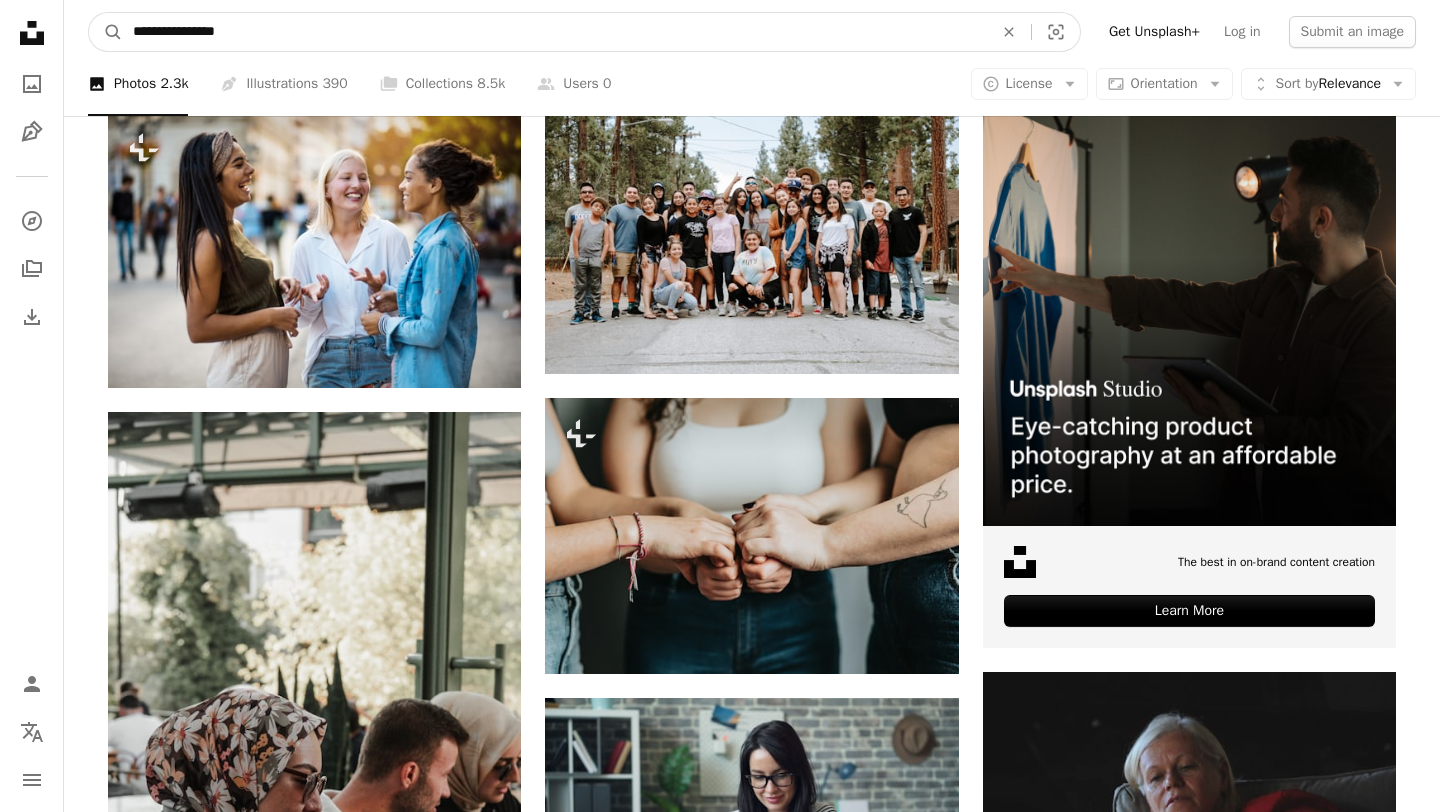 click on "**********" at bounding box center (555, 32) 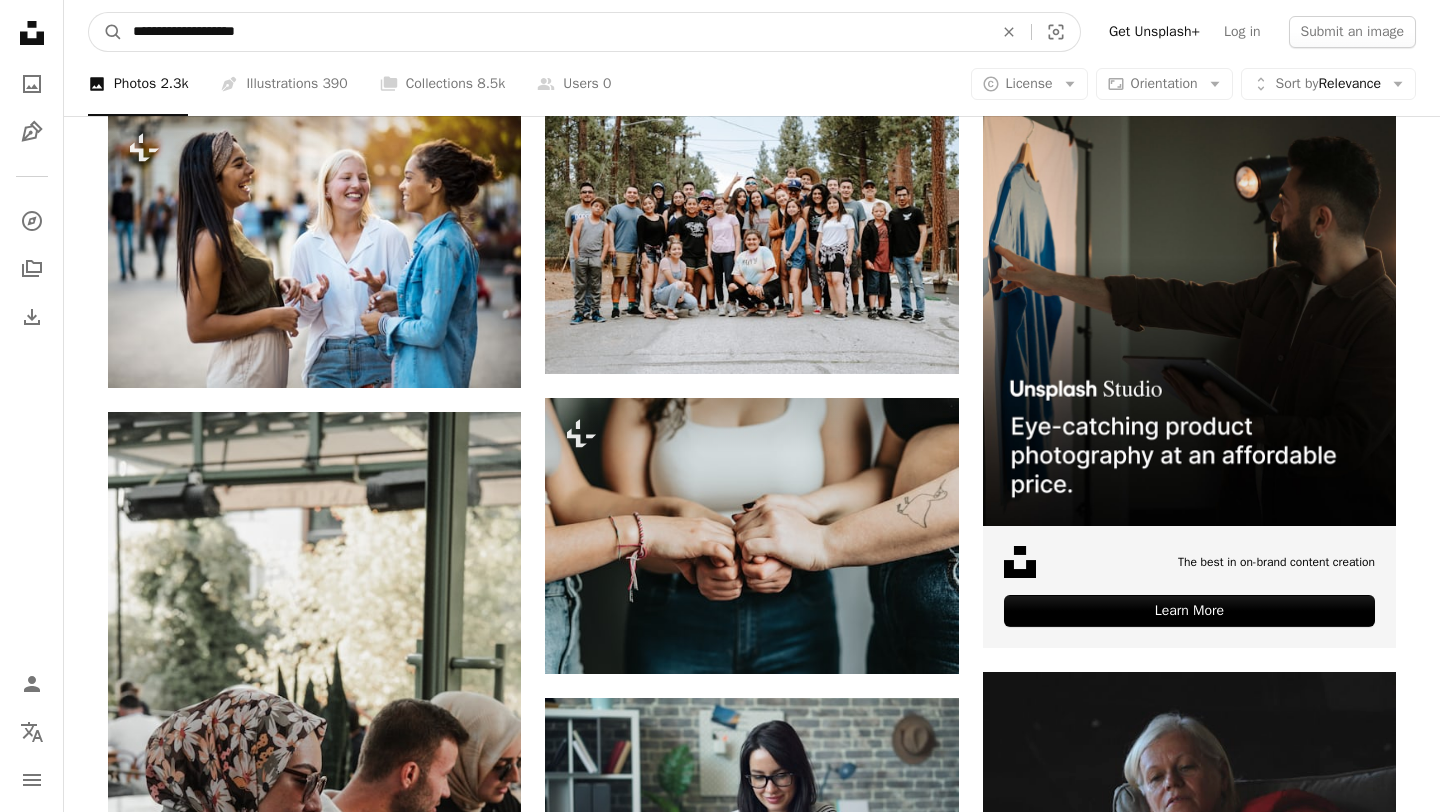 type on "**********" 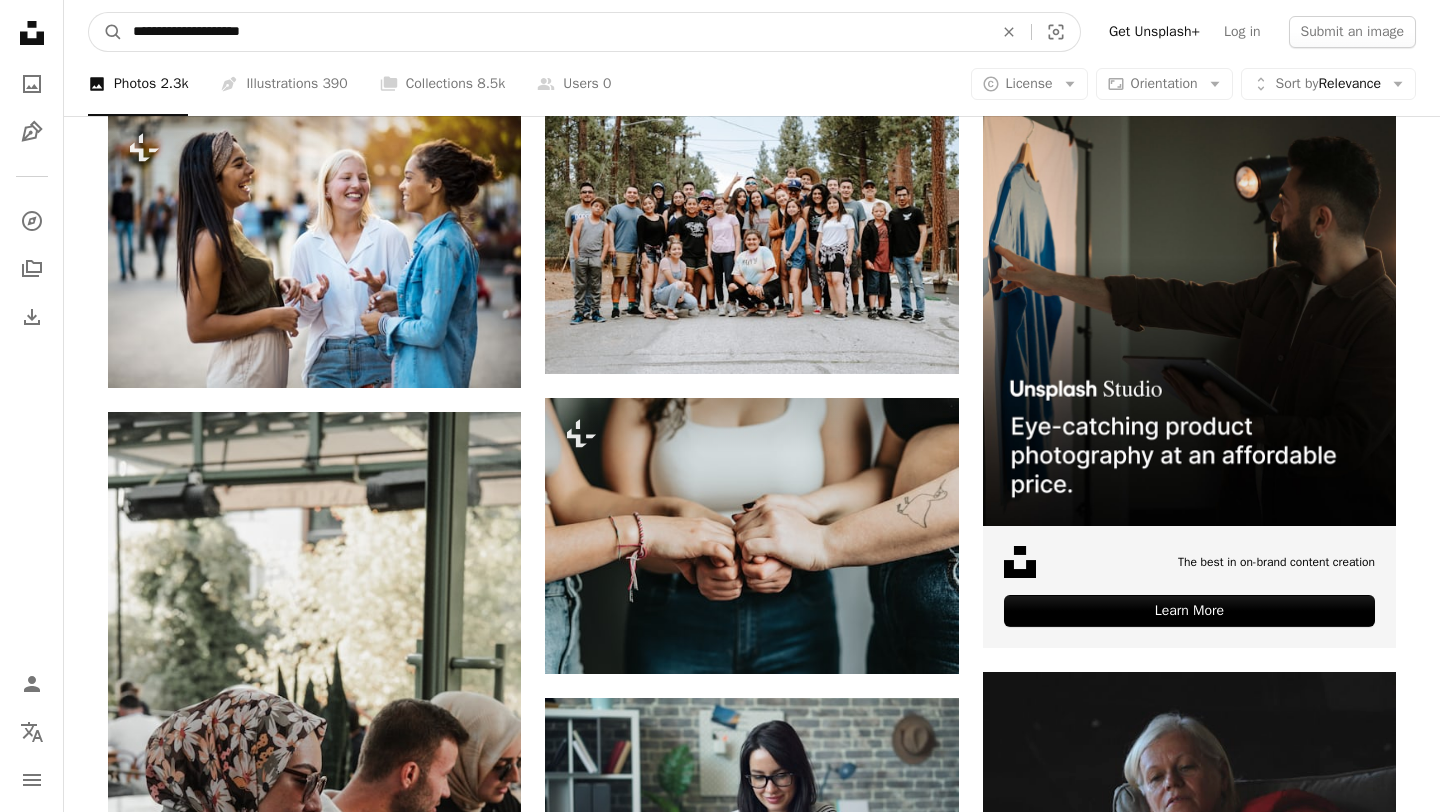 click on "A magnifying glass" at bounding box center [106, 32] 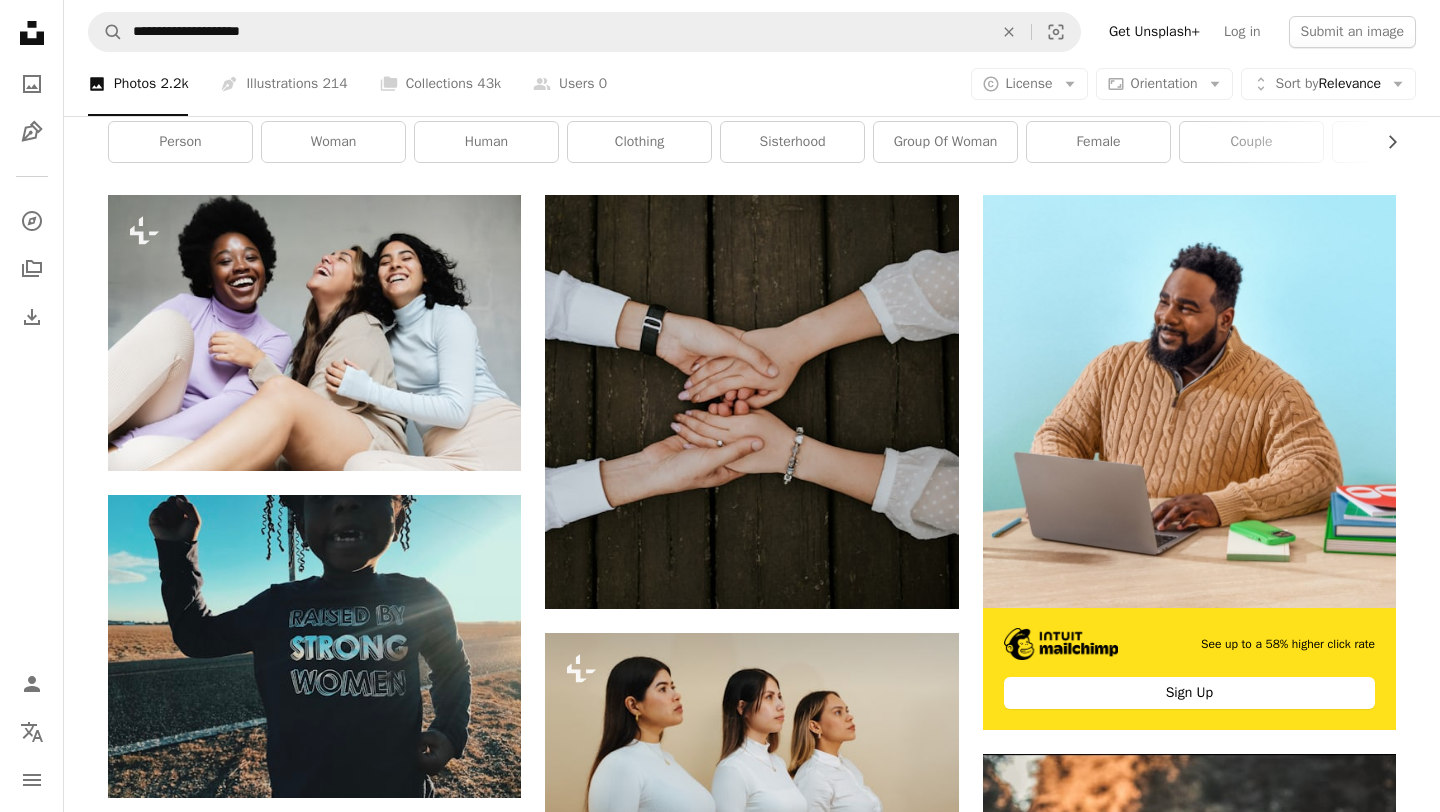 scroll, scrollTop: 323, scrollLeft: 0, axis: vertical 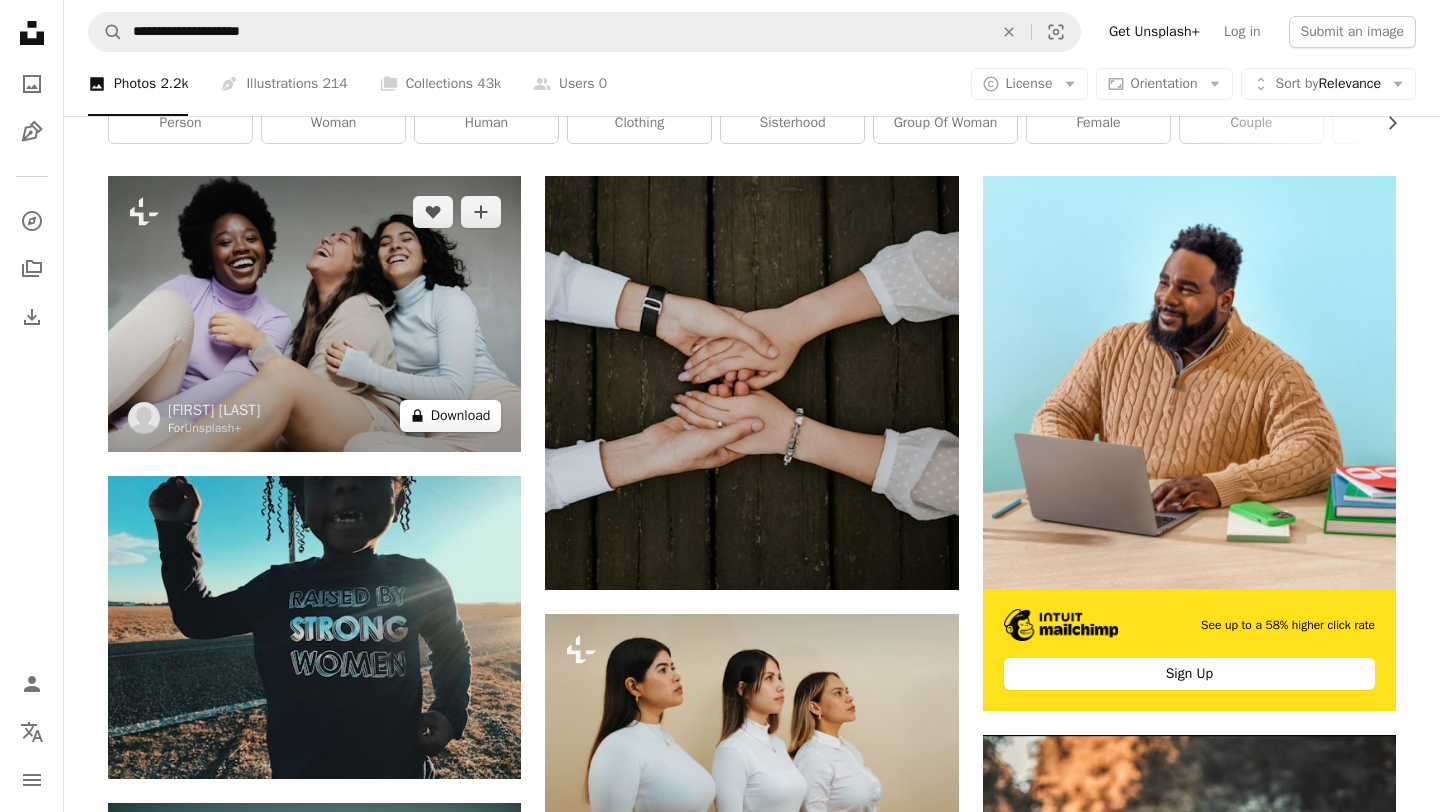 click on "A lock Download" at bounding box center [451, 416] 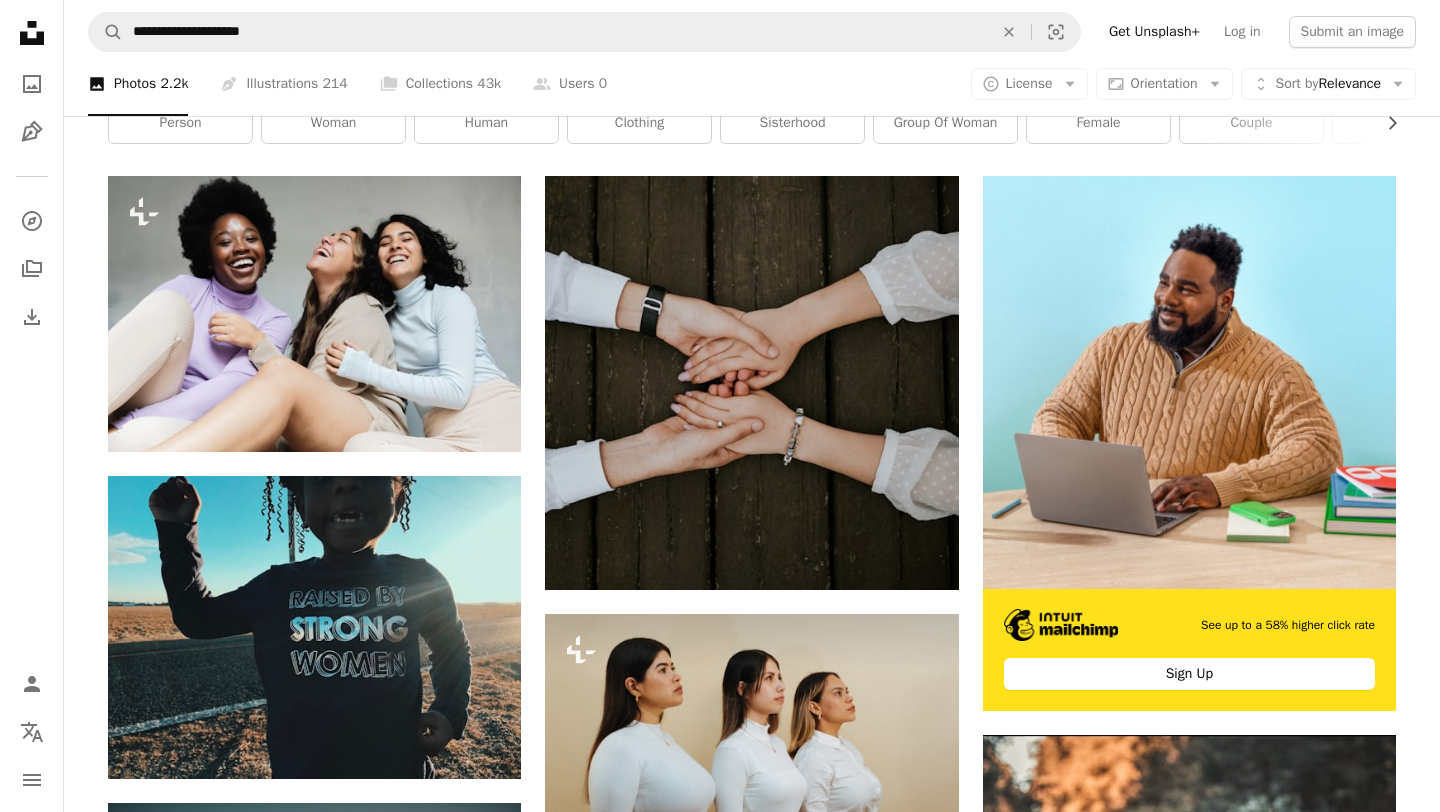 click on "An X shape Premium, ready to use images. Get unlimited access. A plus sign Members-only content added monthly A plus sign Unlimited royalty-free downloads A plus sign Illustrations  New A plus sign Enhanced legal protections yearly 65%  off monthly $20   $7 USD per month * Get  Unsplash+ * When paid annually, billed upfront  $84 Taxes where applicable. Renews automatically. Cancel anytime." at bounding box center [720, 4718] 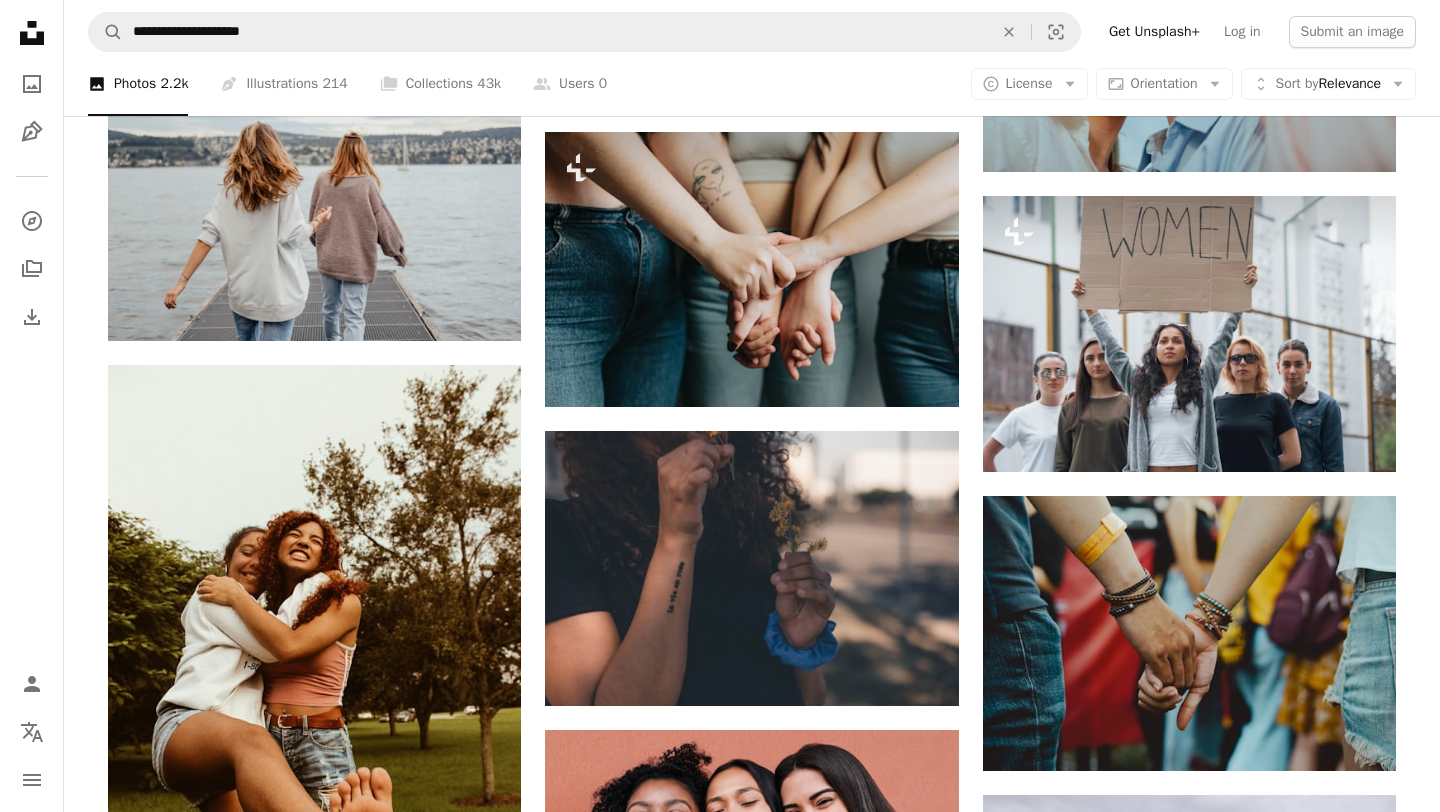 scroll, scrollTop: 1708, scrollLeft: 0, axis: vertical 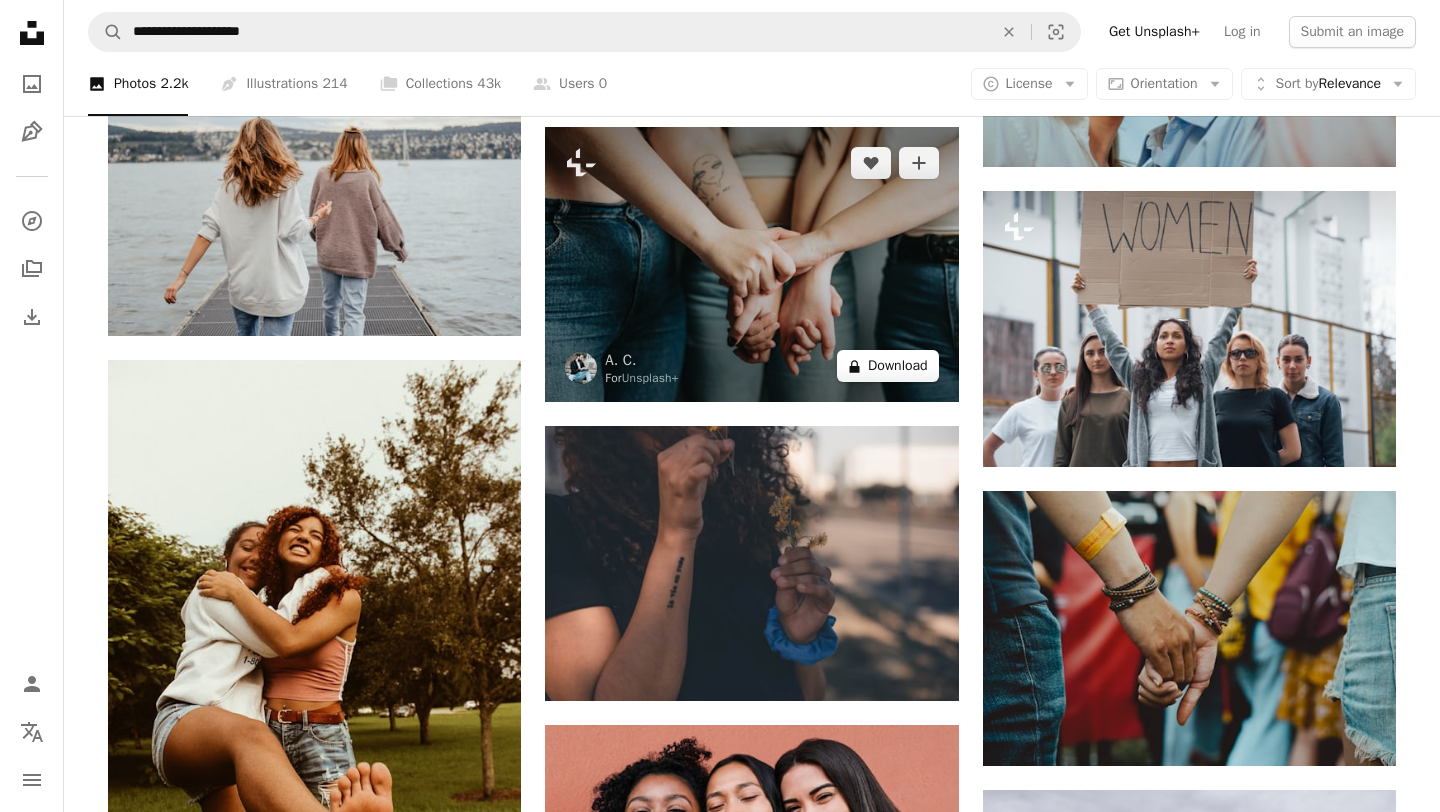 click on "A lock Download" at bounding box center [888, 366] 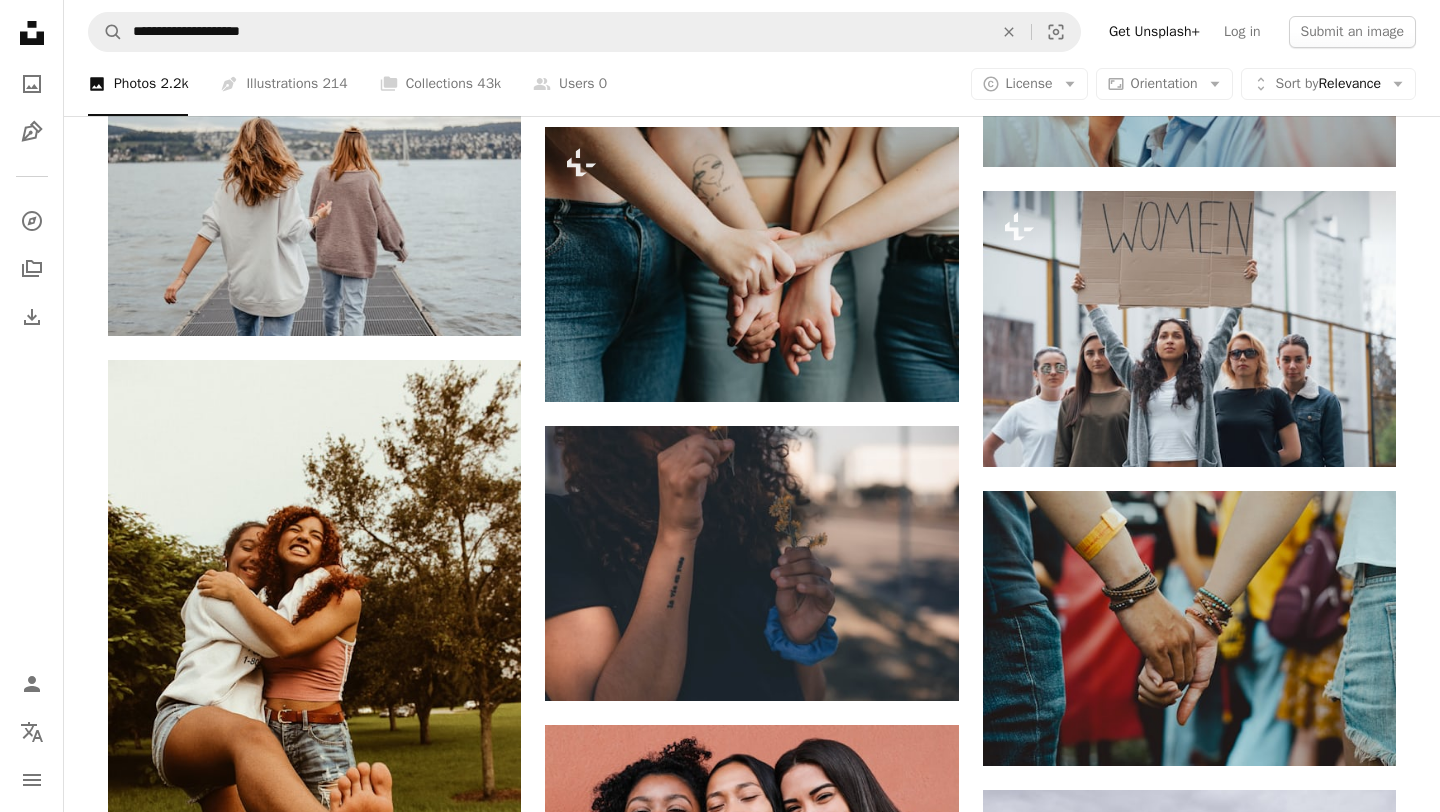 click on "An X shape Premium, ready to use images. Get unlimited access. A plus sign Members-only content added monthly A plus sign Unlimited royalty-free downloads A plus sign Illustrations  New A plus sign Enhanced legal protections yearly 65%  off monthly $20   $7 USD per month * Get  Unsplash+ * When paid annually, billed upfront  $84 Taxes where applicable. Renews automatically. Cancel anytime." at bounding box center [720, 3332] 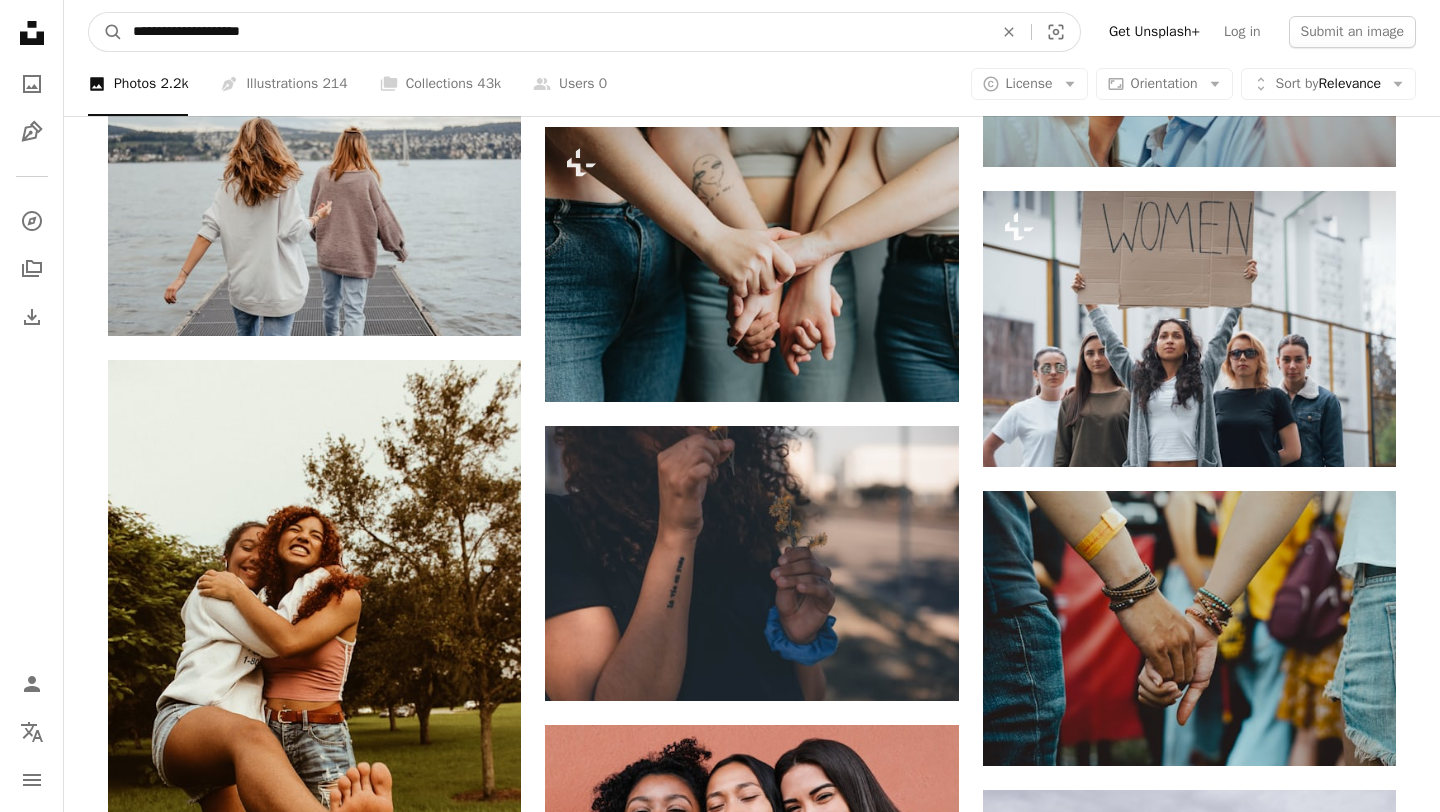 click on "**********" at bounding box center (555, 32) 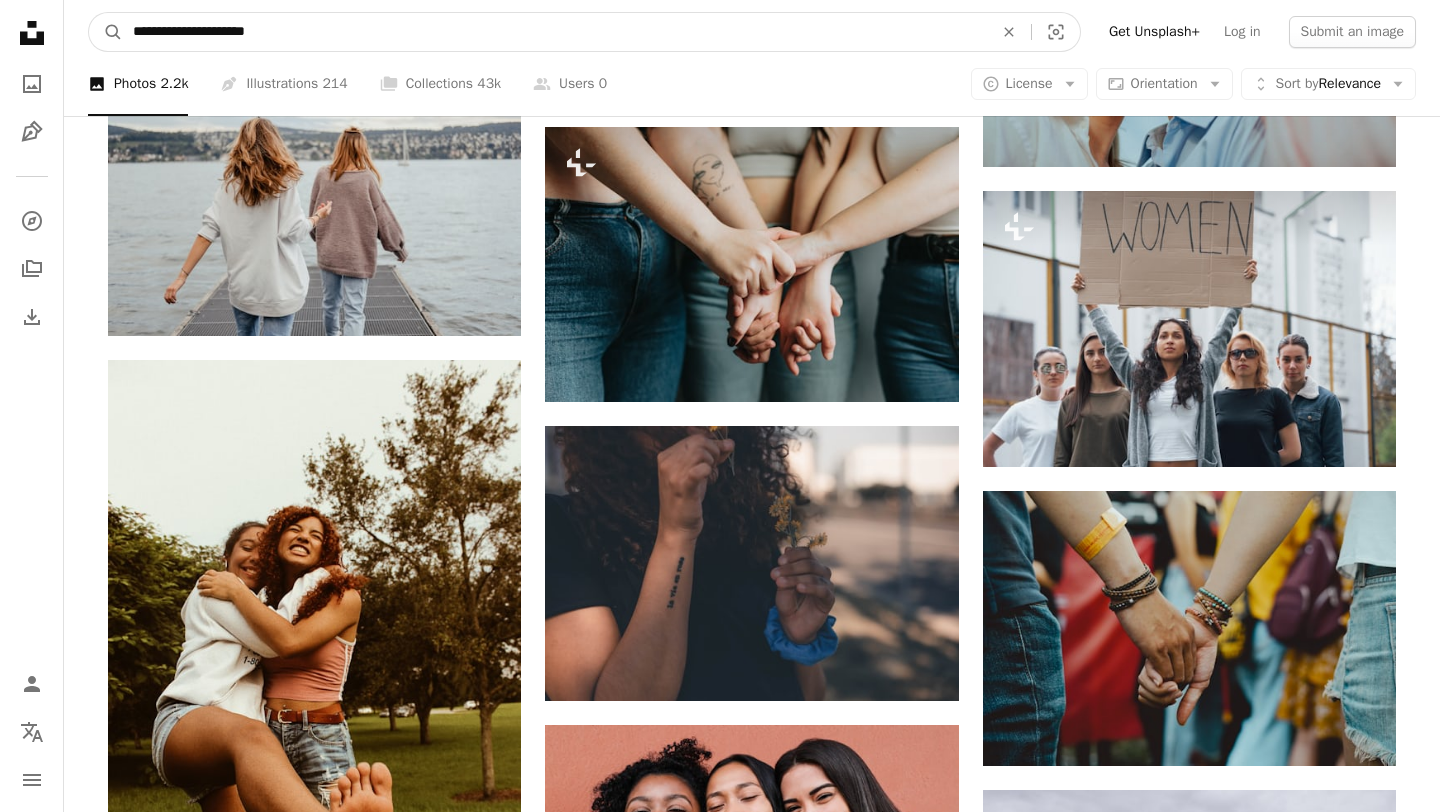 click on "A magnifying glass" at bounding box center (106, 32) 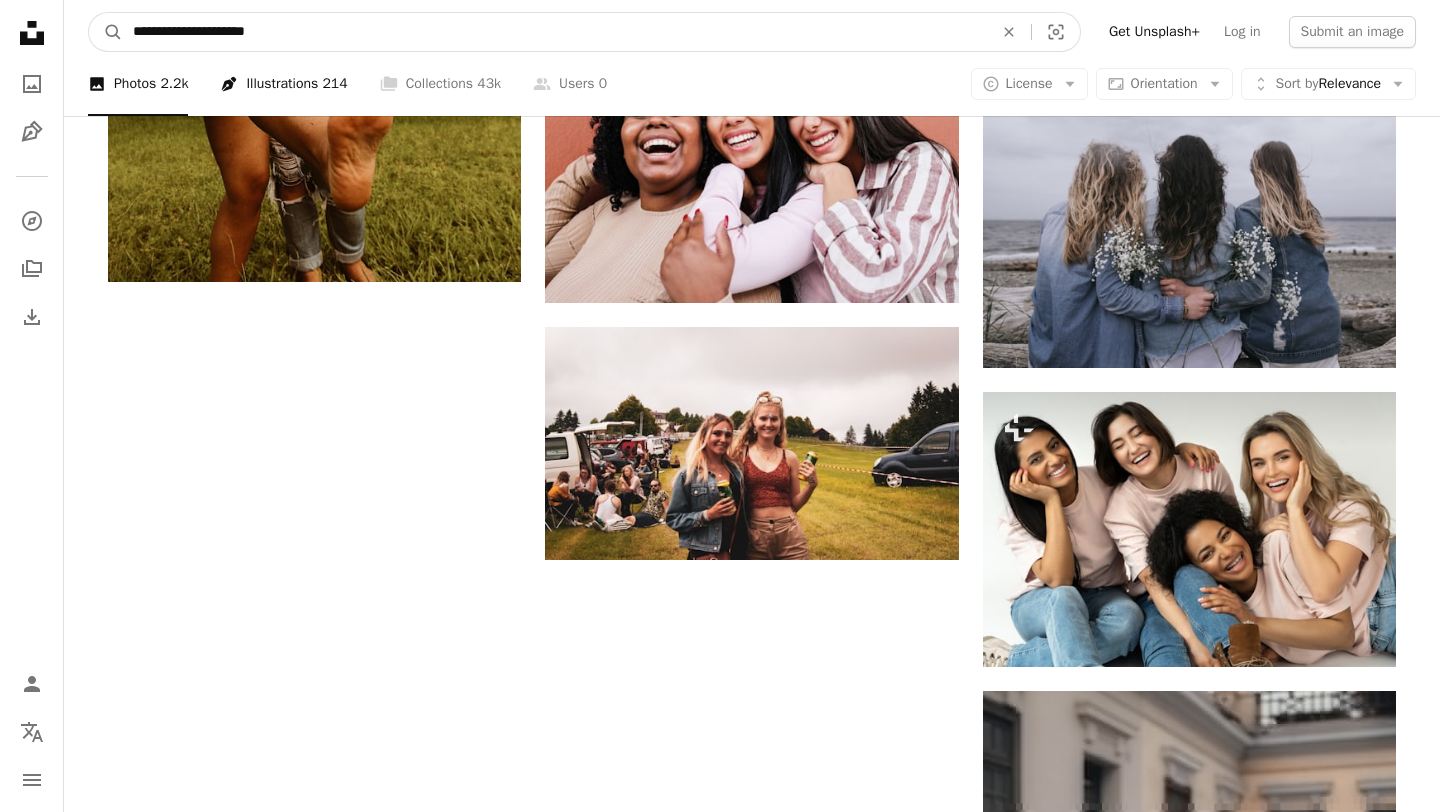 scroll, scrollTop: 2490, scrollLeft: 0, axis: vertical 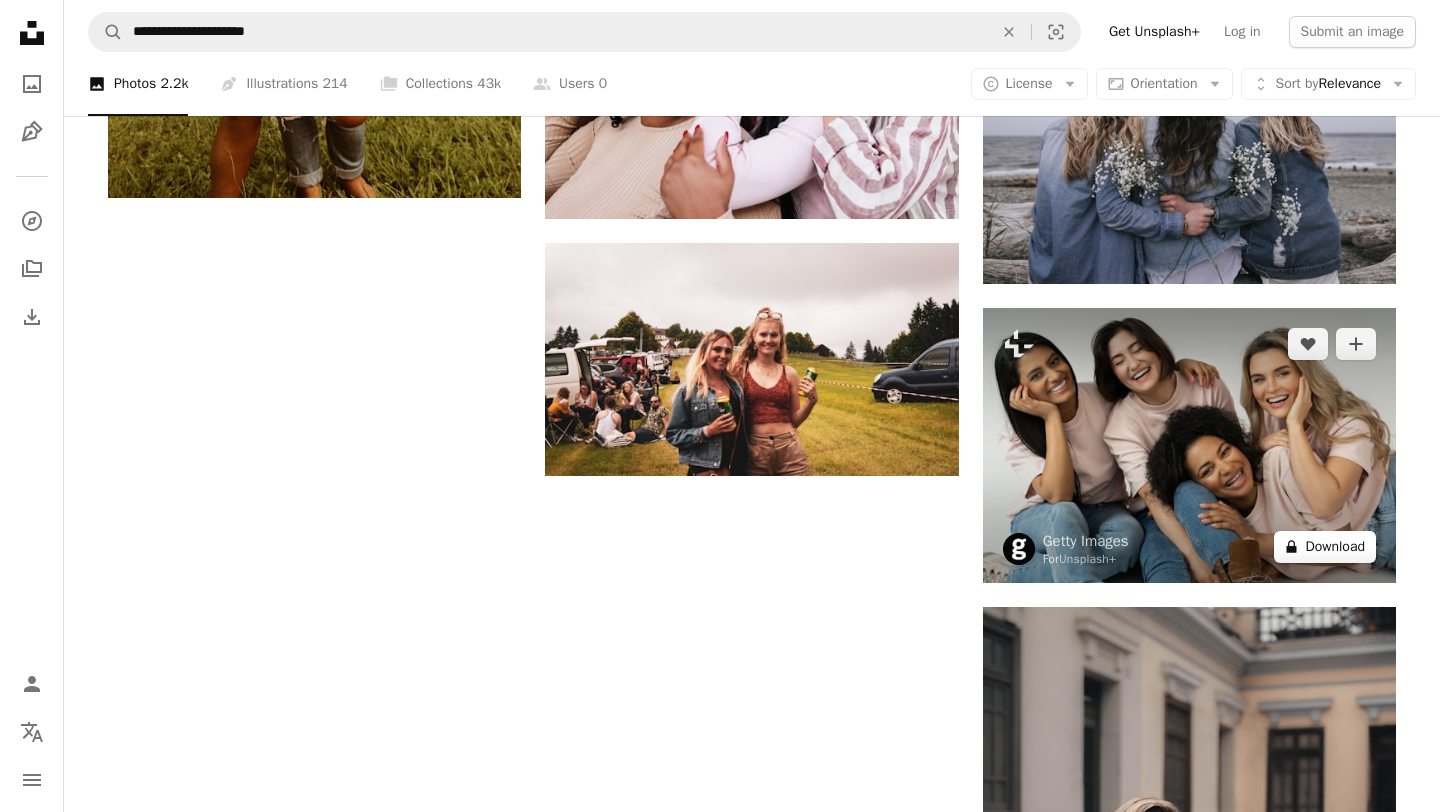 click on "A lock Download" at bounding box center (1325, 547) 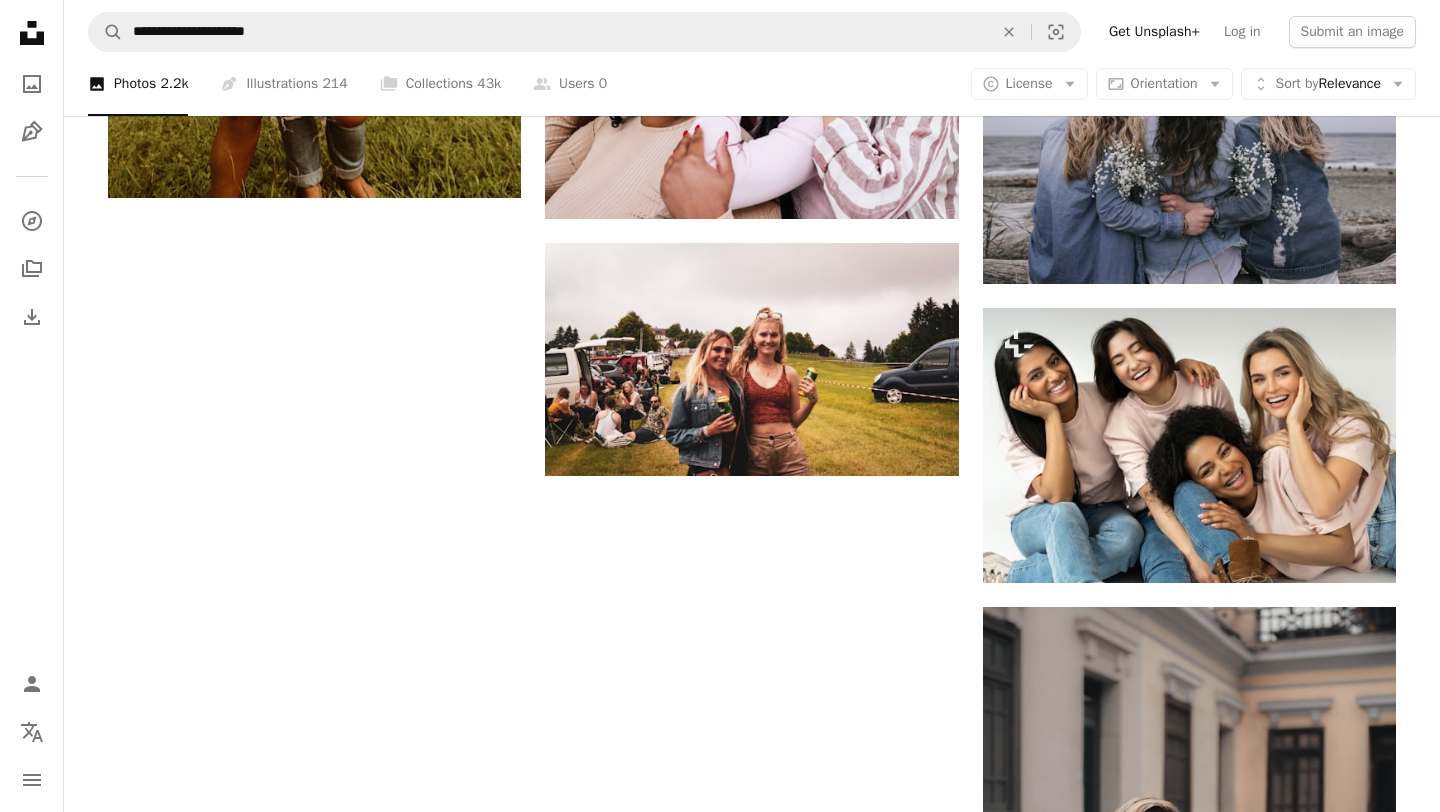 click on "An X shape Premium, ready to use images. Get unlimited access. A plus sign Members-only content added monthly A plus sign Unlimited royalty-free downloads A plus sign Illustrations  New A plus sign Enhanced legal protections yearly 65%  off monthly $20   $7 USD per month * Get  Unsplash+ * When paid annually, billed upfront  $84 Taxes where applicable. Renews automatically. Cancel anytime." at bounding box center [720, 2550] 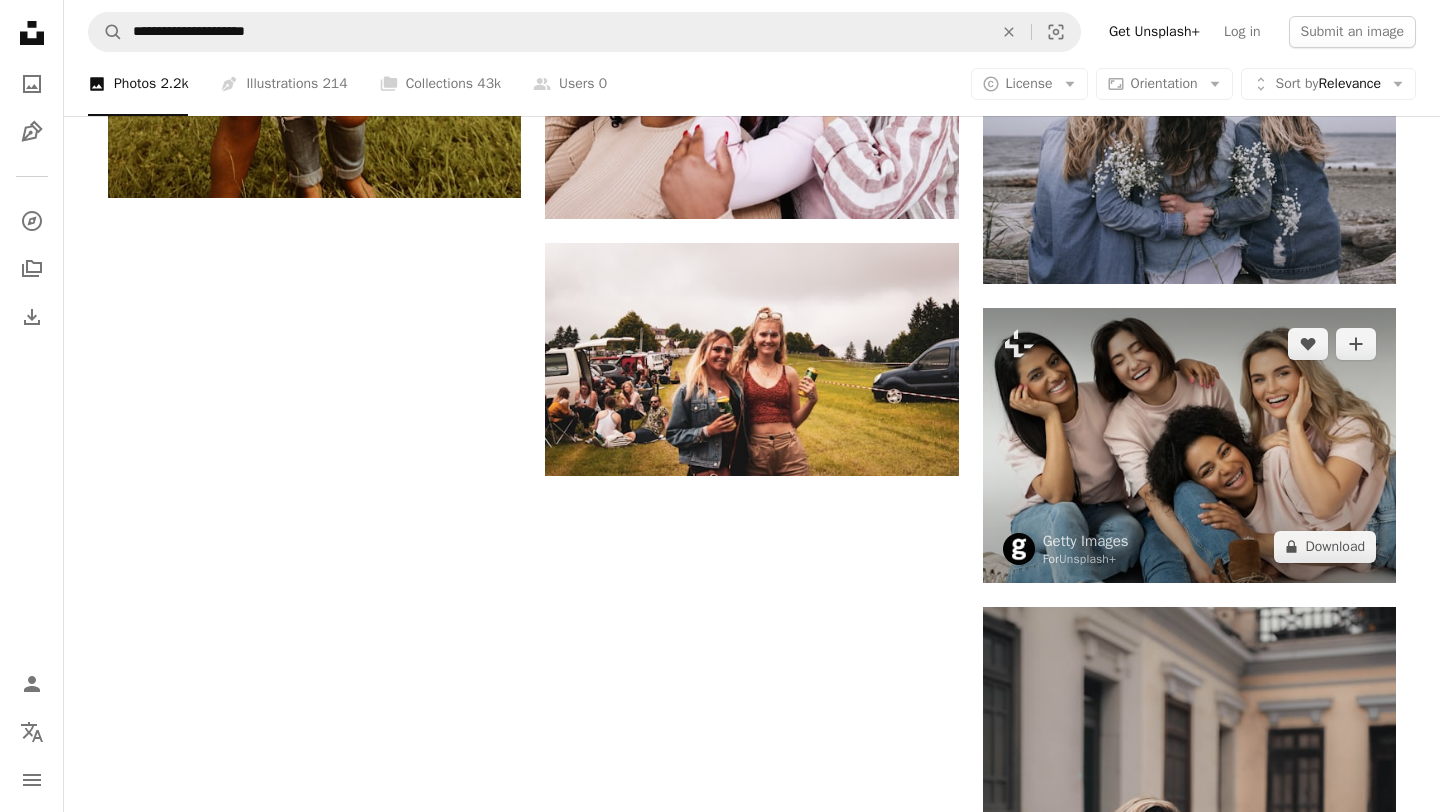 click at bounding box center (1189, 445) 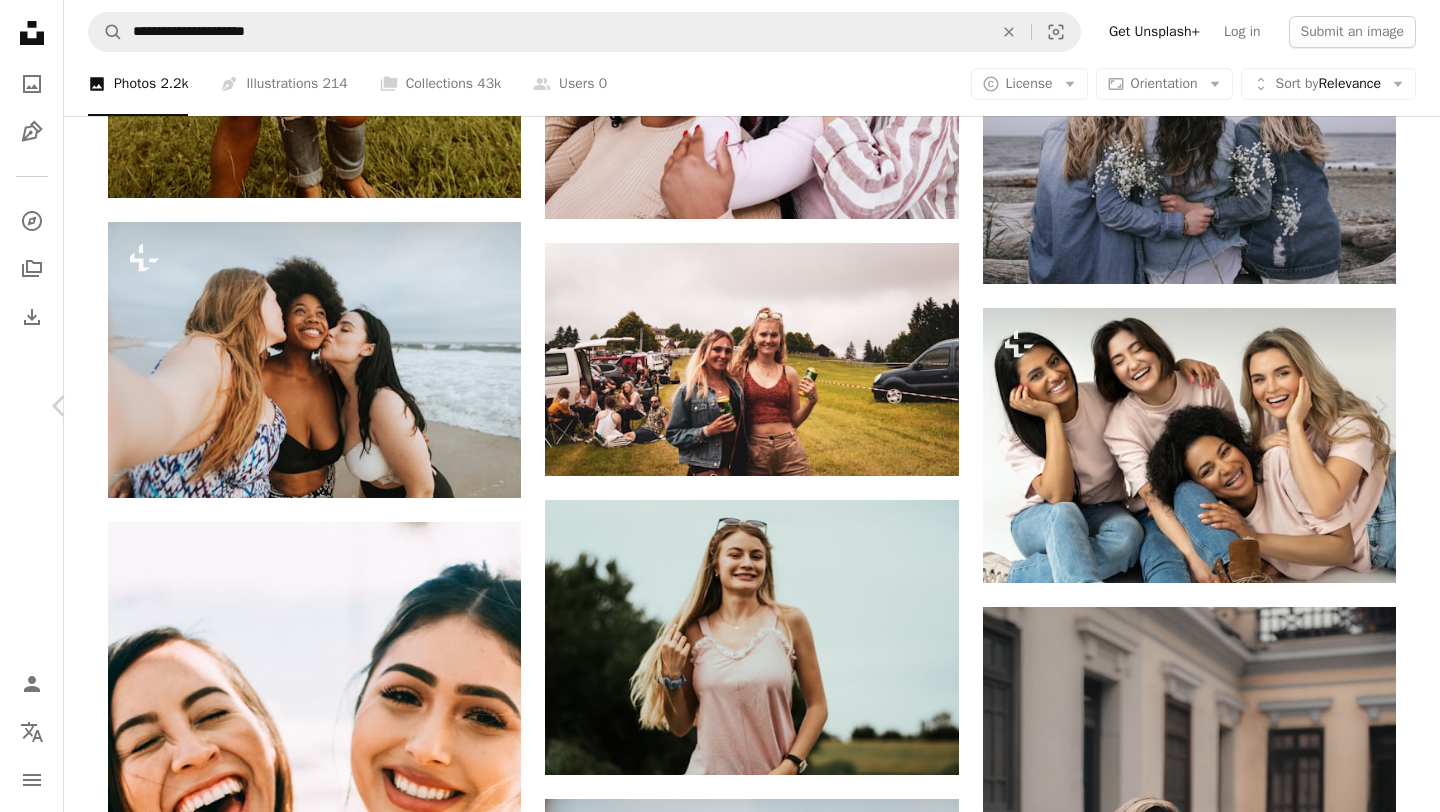 click on "Share" at bounding box center [1201, 5285] 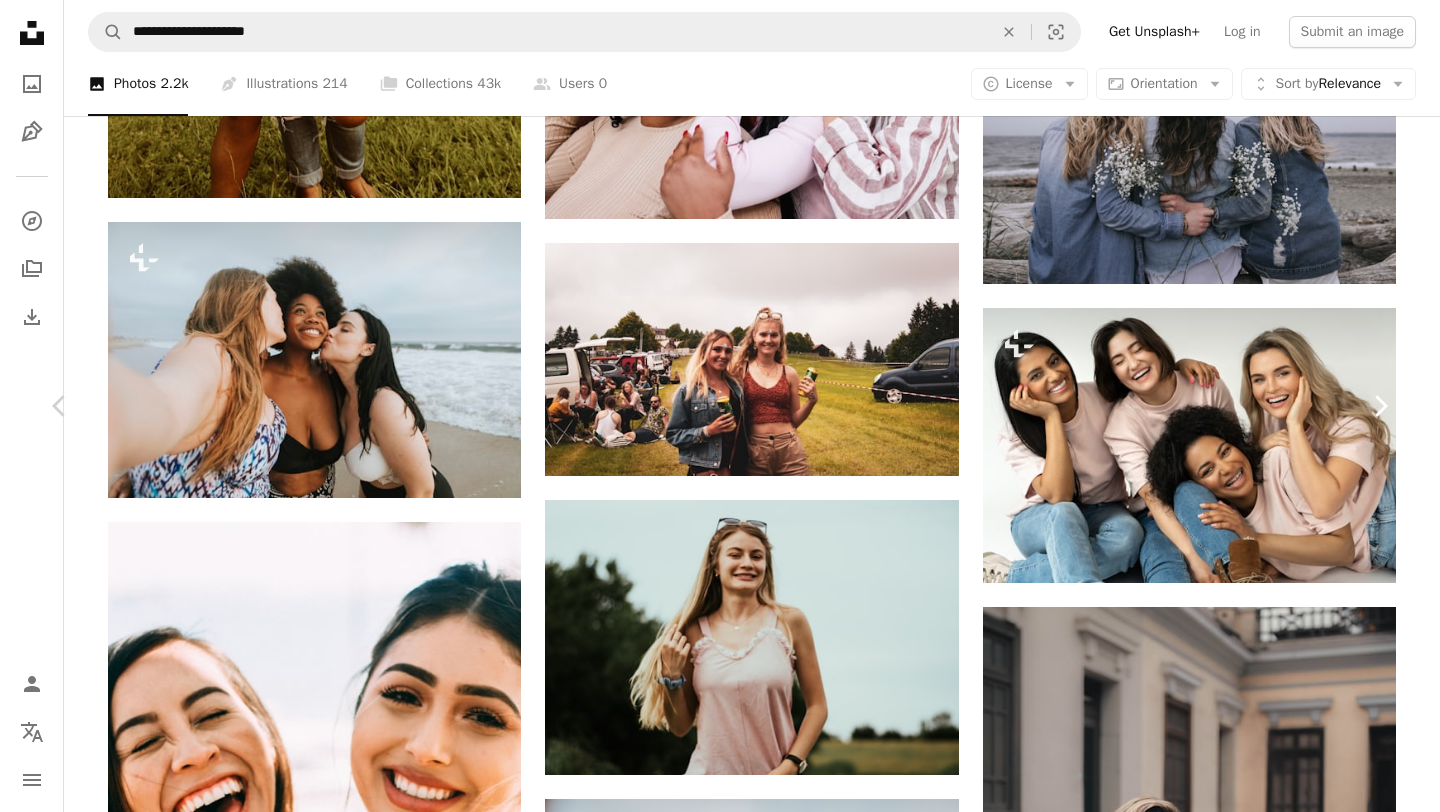 click on "Chevron right" at bounding box center [1380, 406] 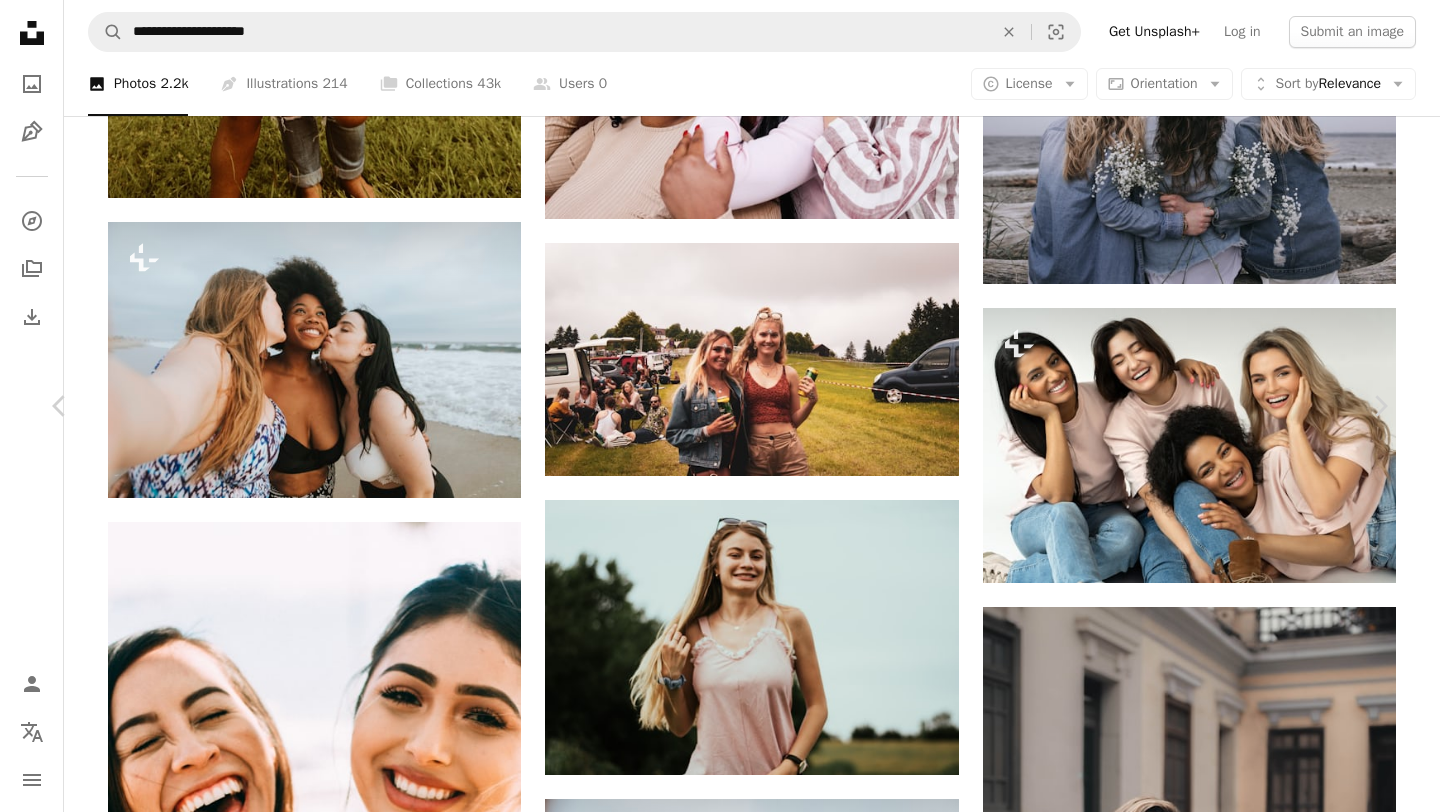 click on "Download free" at bounding box center [1191, 4567] 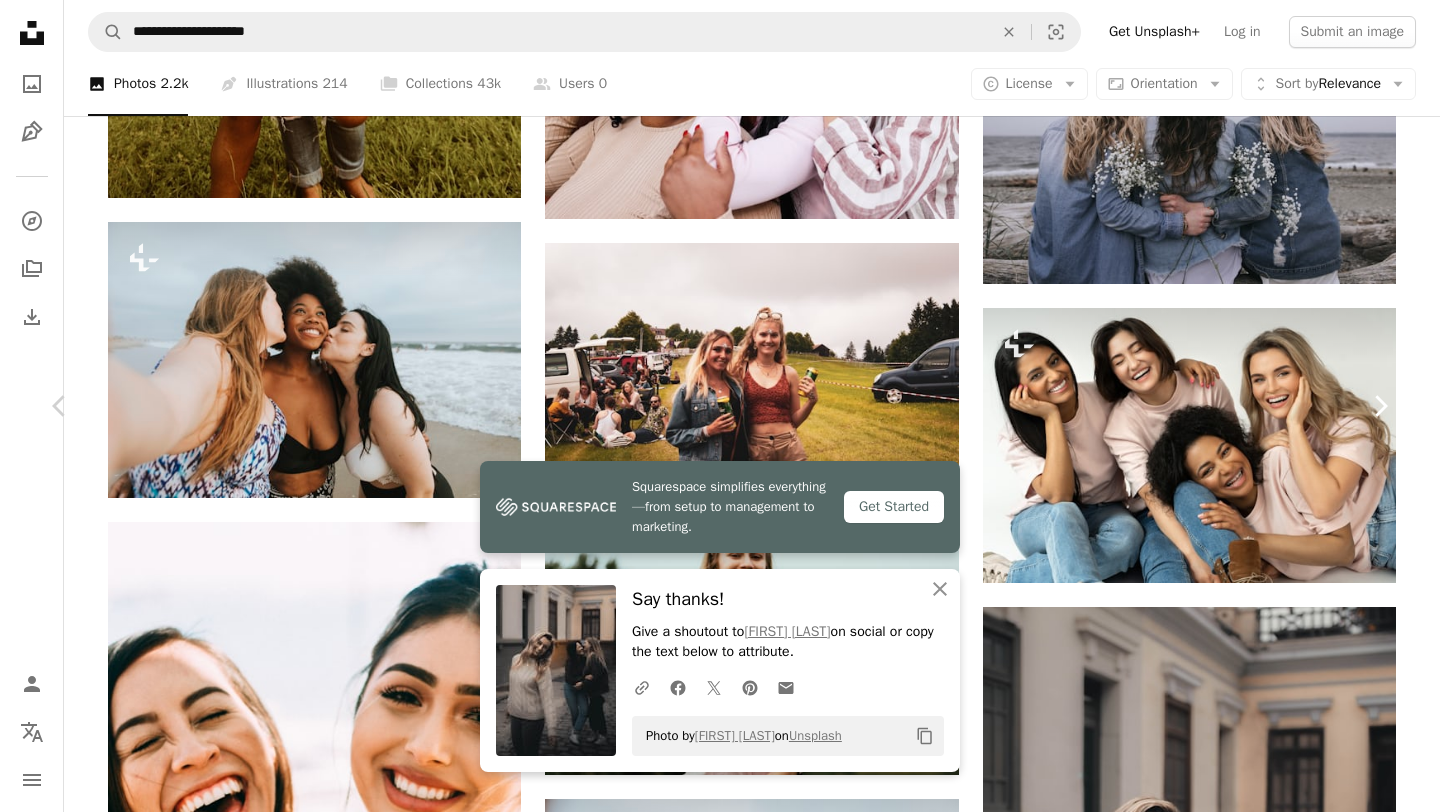click on "Chevron right" 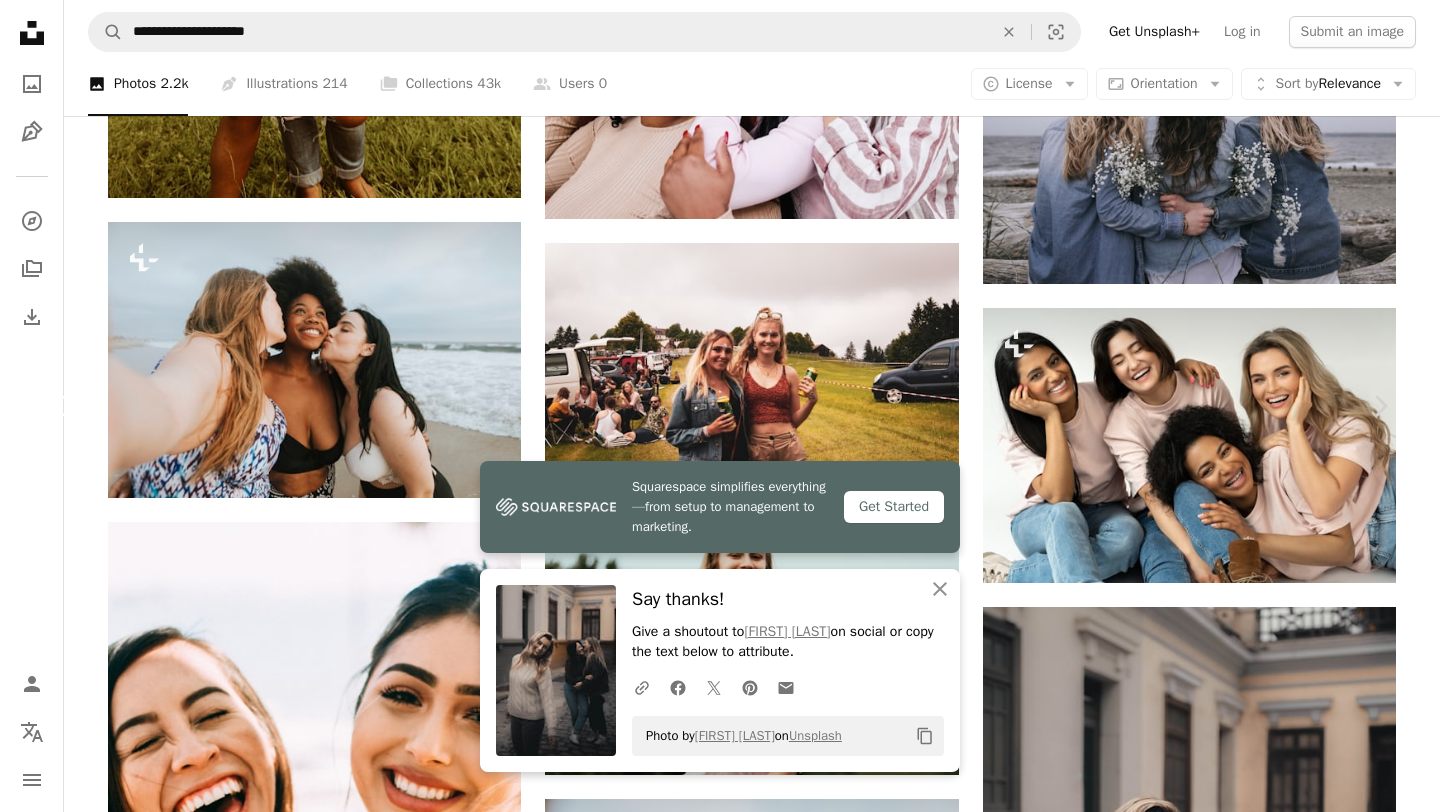 click on "Chevron left" 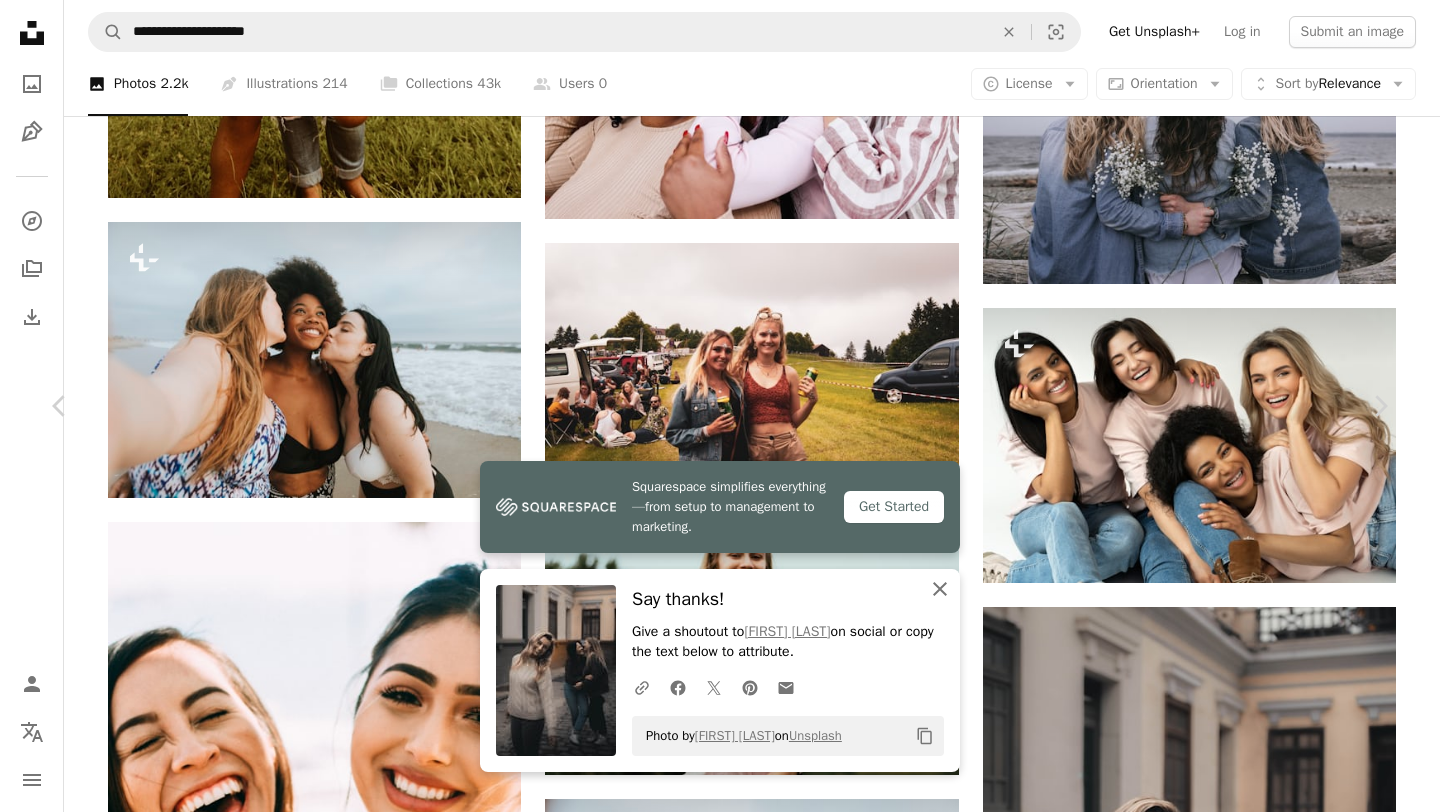 click on "An X shape" 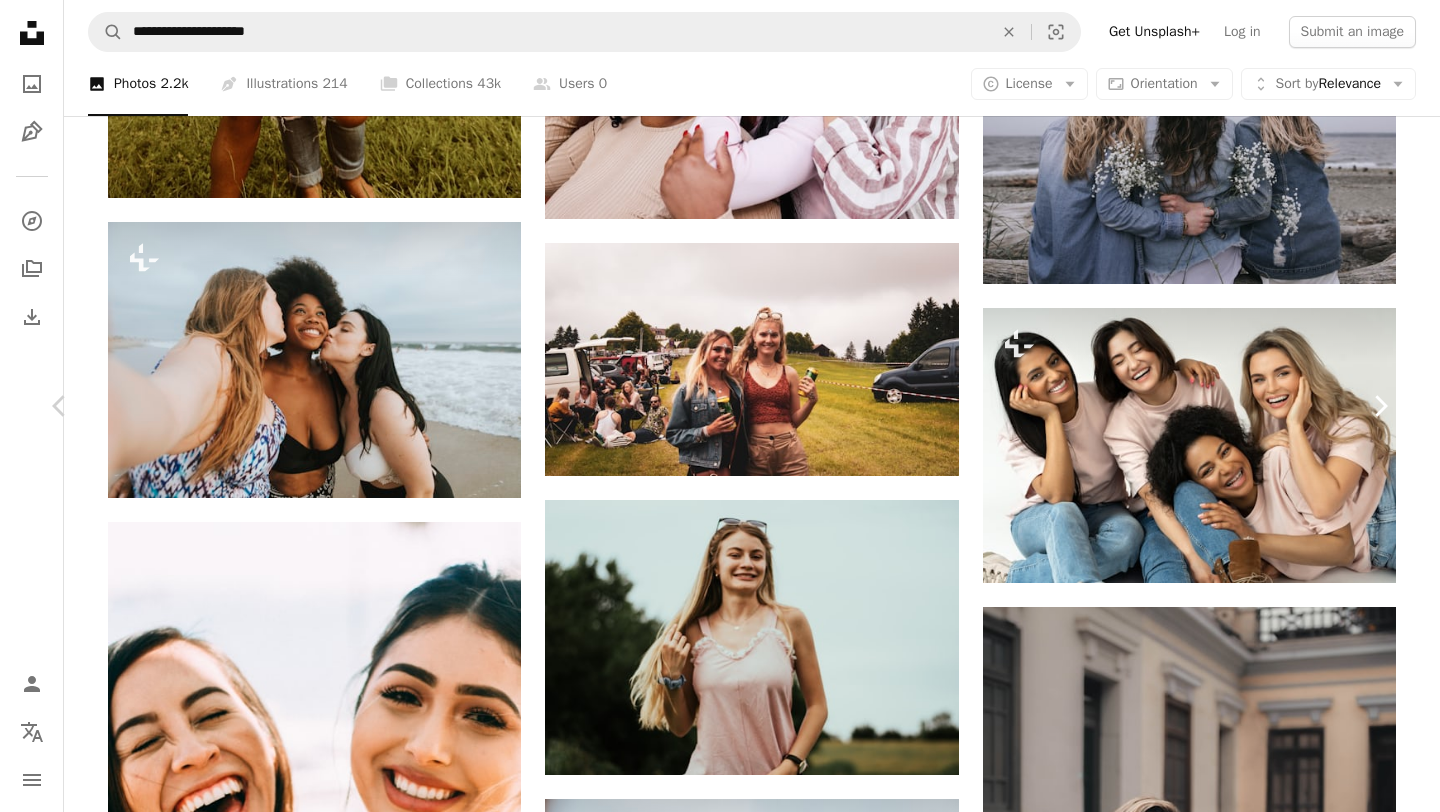 click on "Chevron right" 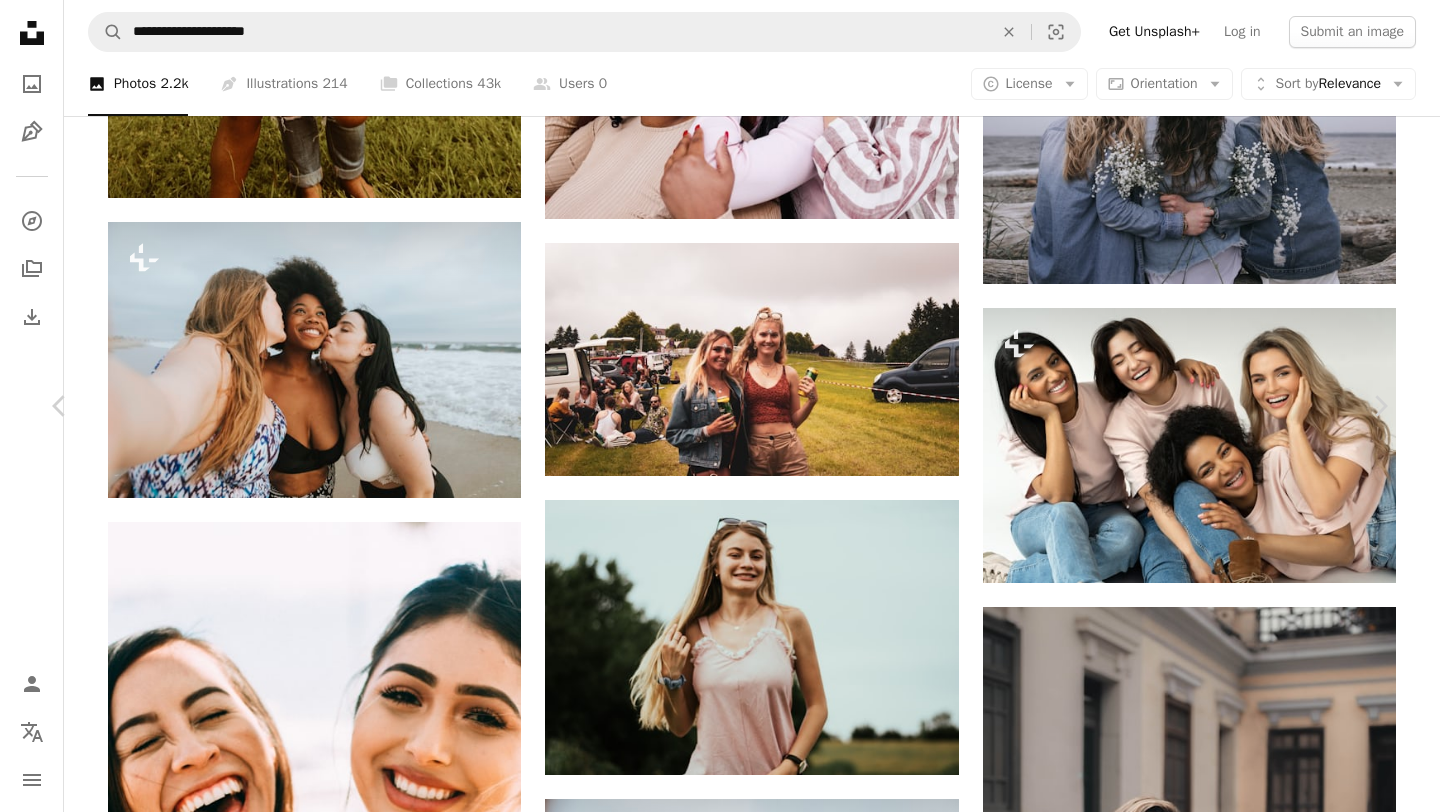 click on "Download free" at bounding box center [1191, 7836] 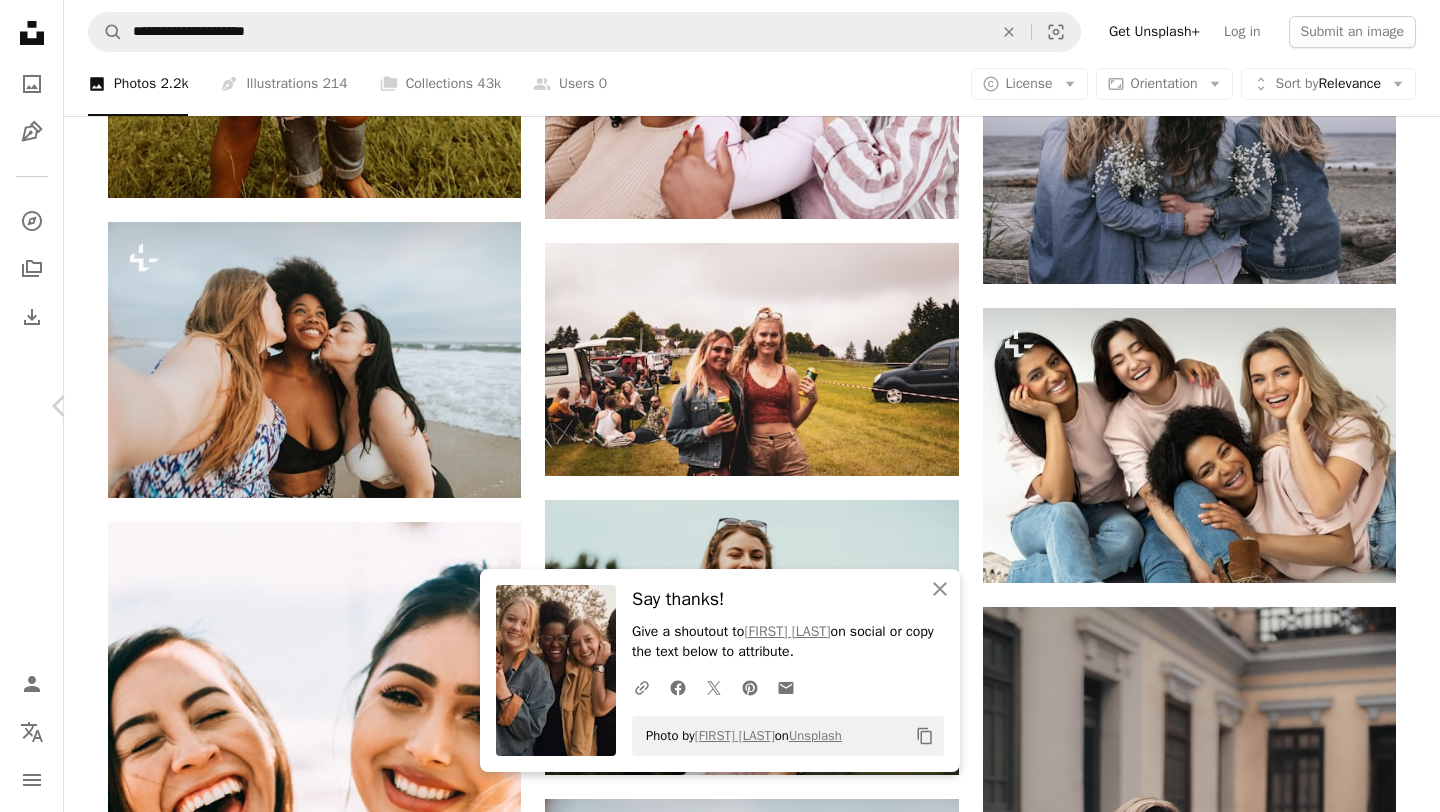 click at bounding box center (712, 8195) 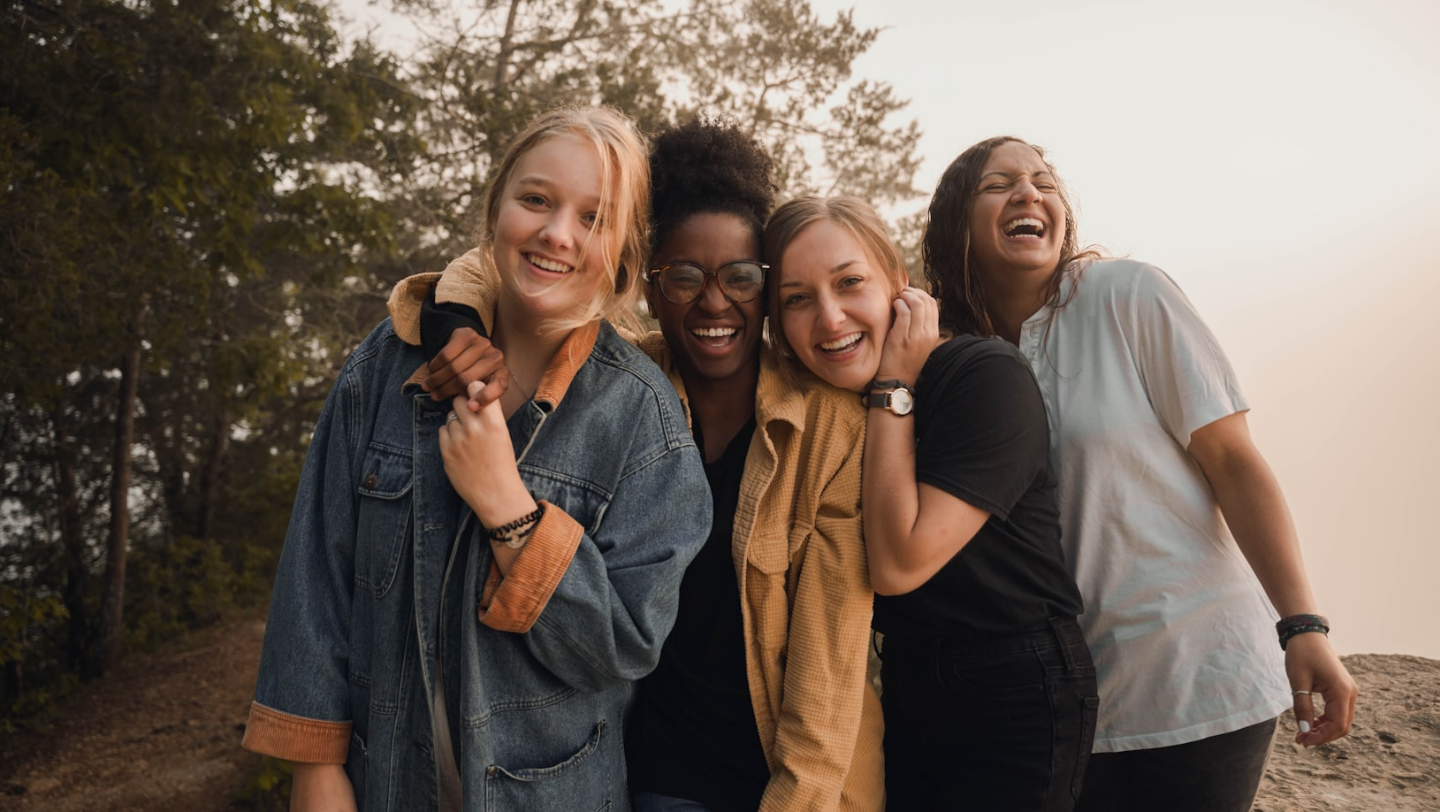 click at bounding box center [720, 406] 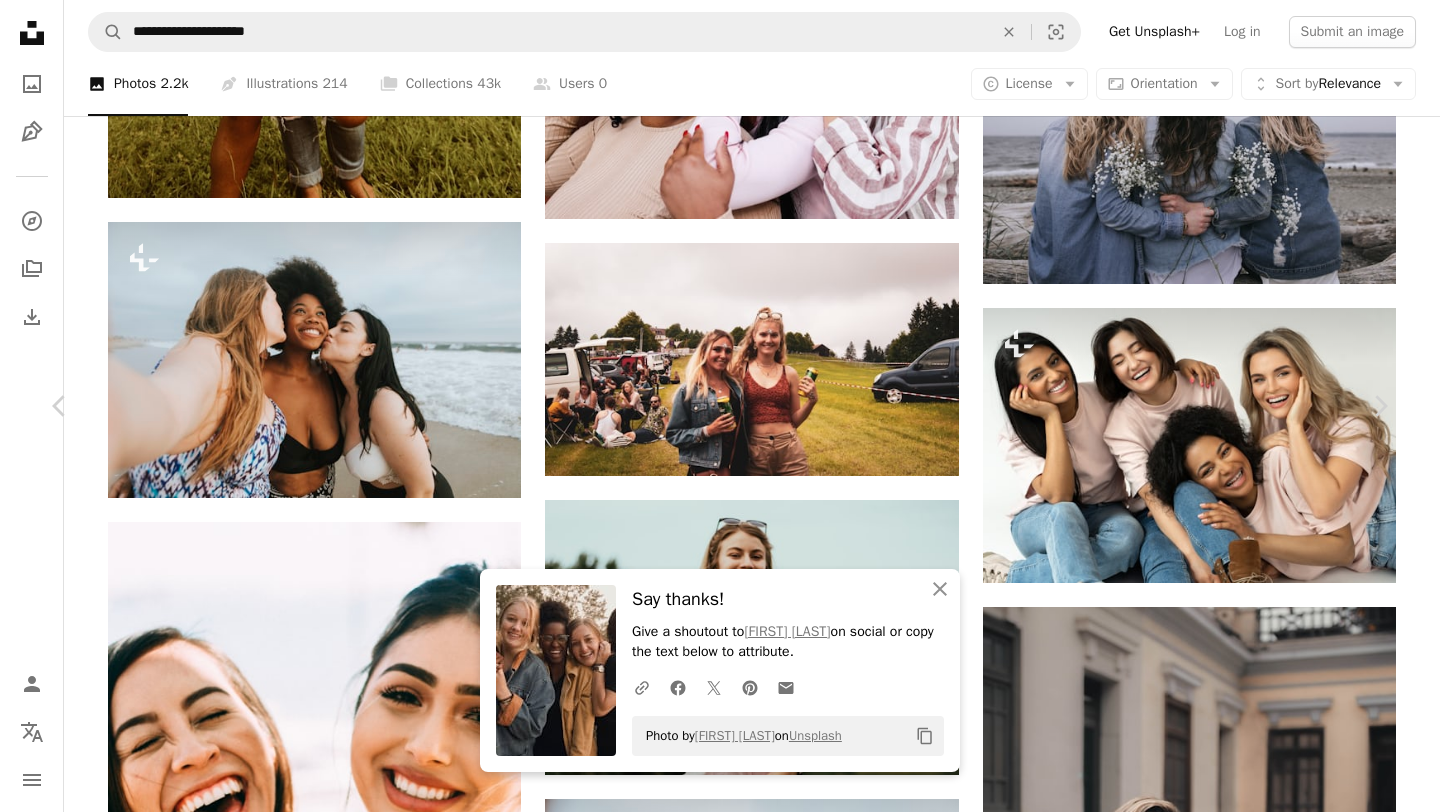 click on "An X shape" at bounding box center (20, 20) 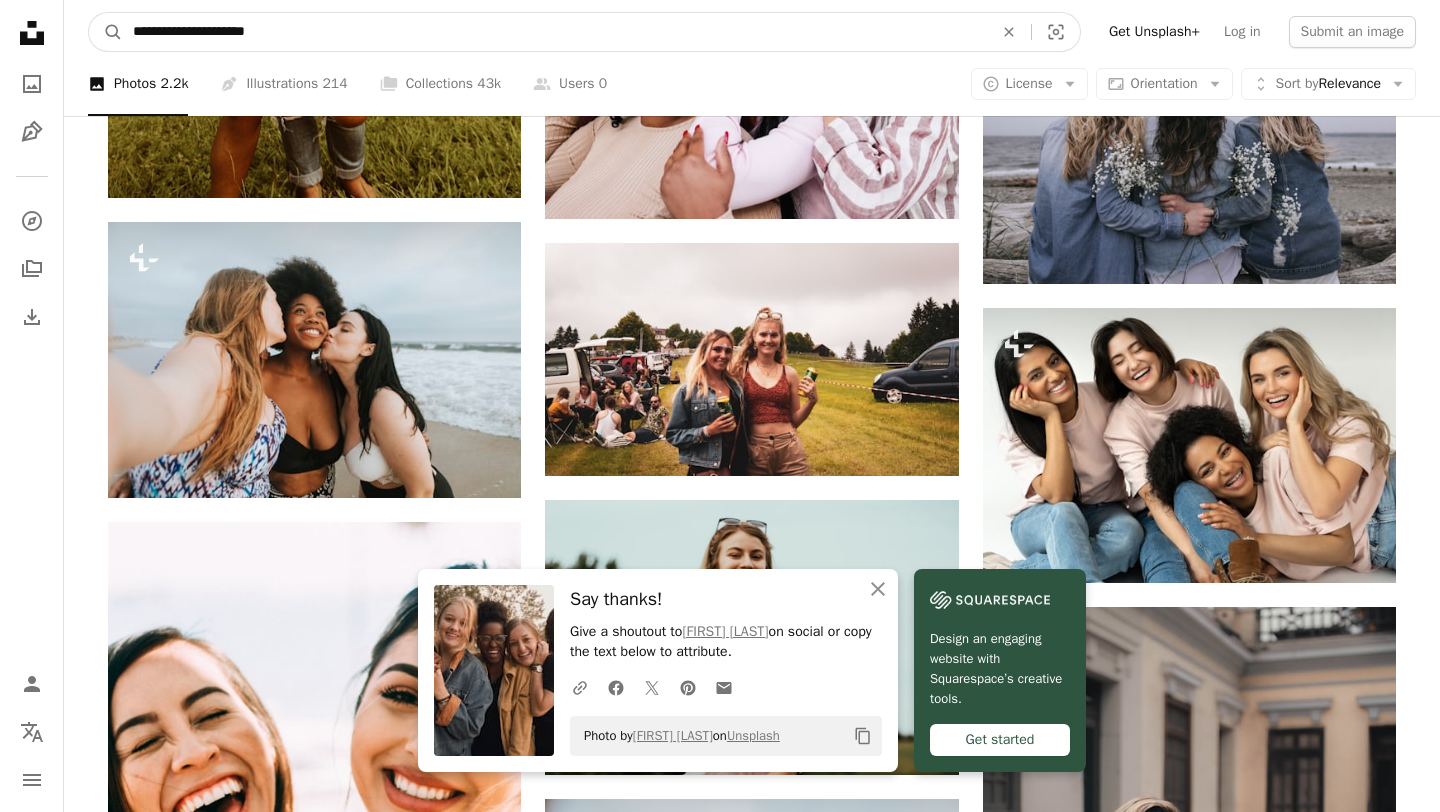 click on "**********" at bounding box center [555, 32] 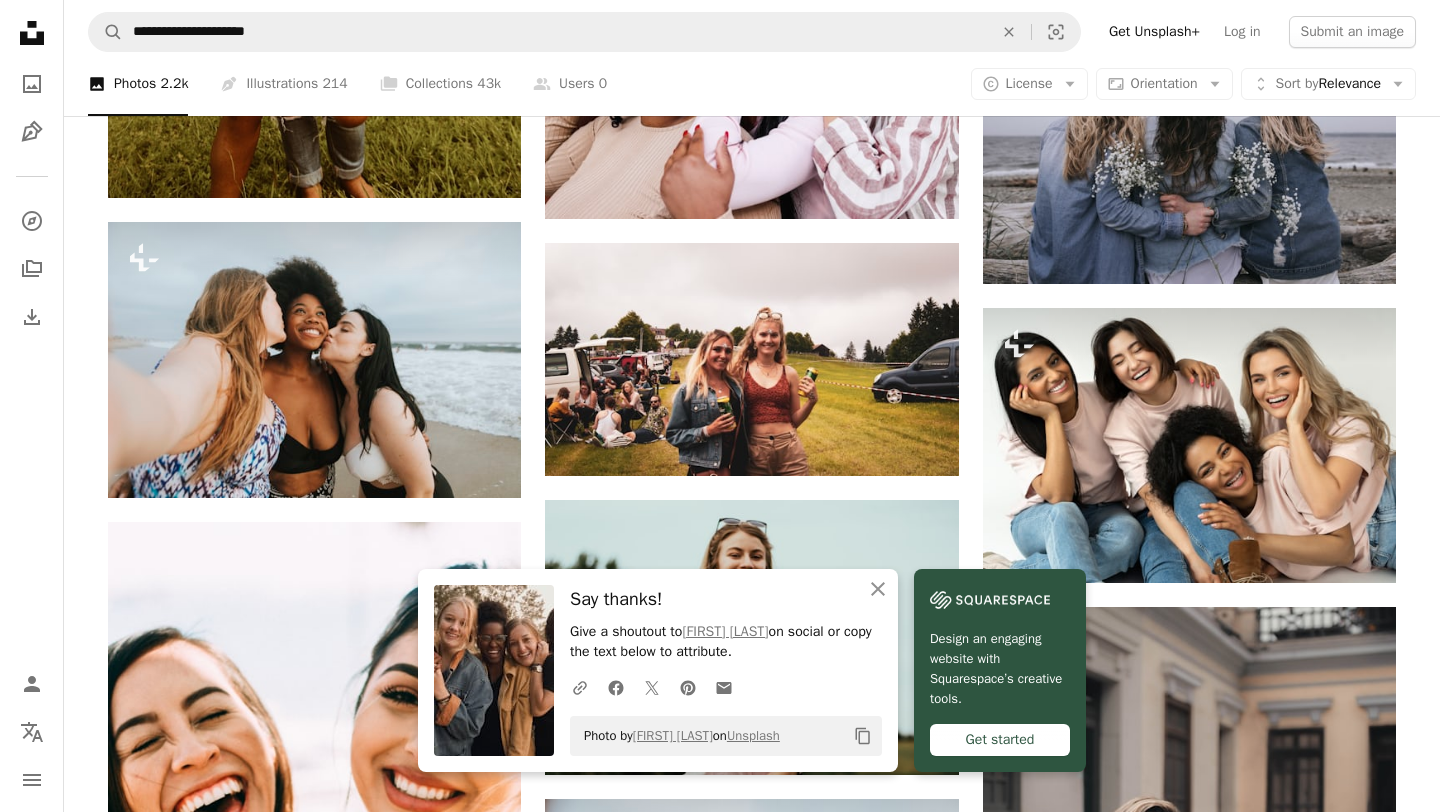 click on "**********" at bounding box center (752, 32) 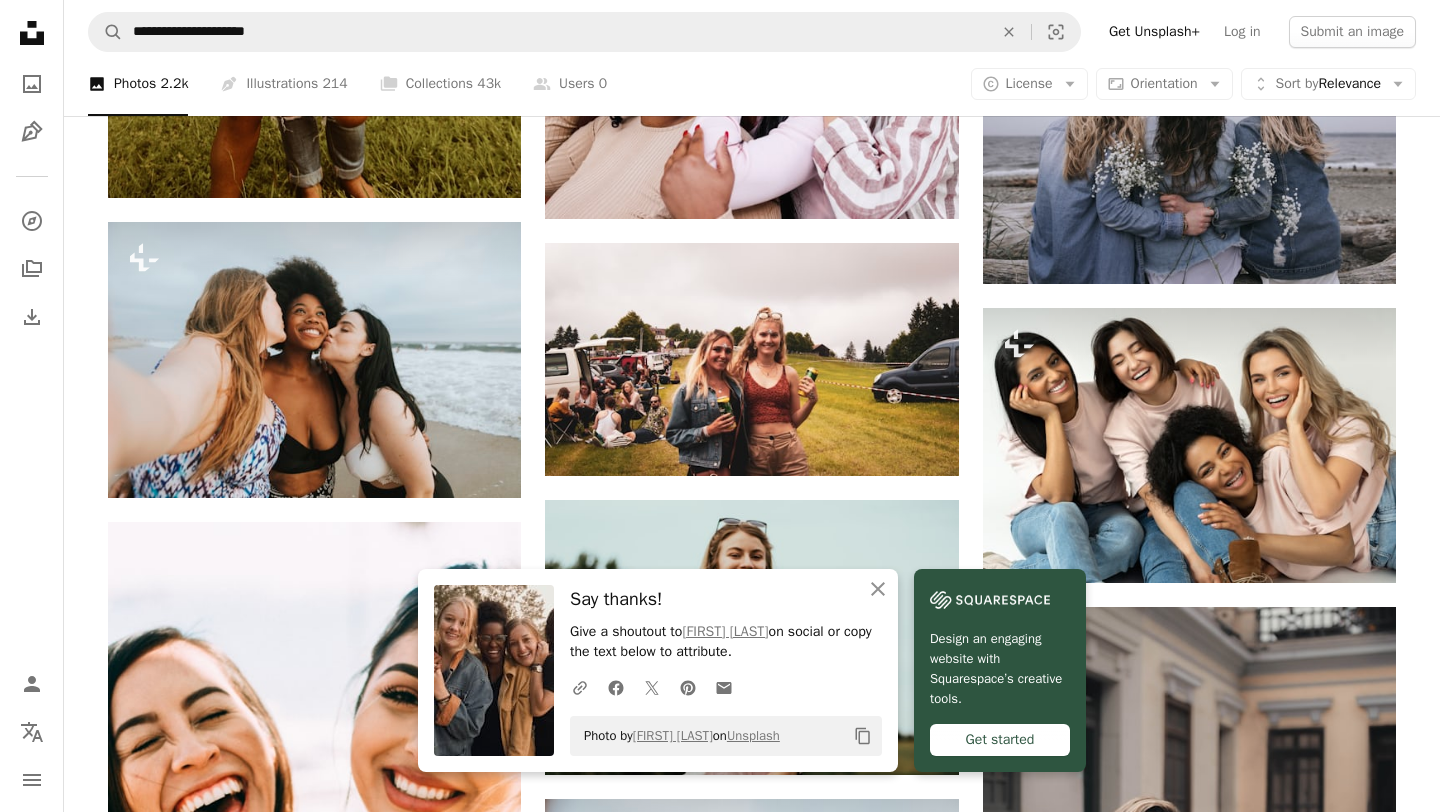 click on "Plus sign for Unsplash+ A heart A plus sign [FIRST] [LAST] For Unsplash+ A lock Download A heart A plus sign [FIRST] [LAST] Arrow pointing down A heart A plus sign [FIRST] [LAST] Available for hire A checkmark inside of a circle Arrow pointing down A heart A plus sign [FIRST] [LAST] Available for hire A checkmark inside of a circle Arrow pointing down A heart A plus sign [FIRST] [LAST] Available for hire A checkmark inside of a circle Arrow pointing down Plus sign for Unsplash+ A heart A plus sign Curated Lifestyle For Unsplash+ A lock Download A heart A plus sign [FIRST] [LAST] Available for hire A checkmark inside of a circle Arrow pointing down A heart A plus sign [FIRST] [LAST] Available for hire A checkmark inside of a circle Arrow pointing down A heart A plus sign [FIRST] [LAST] Available for hire A checkmark inside of a circle Arrow pointing down Plus sign for Unsplash+ A heart A plus sign Curated Lifestyle For Unsplash+ A lock Download On-brand and on budget images for your next campaign Learn More A heart A plus sign [FIRST] 🇺🇦 A heart A heart" at bounding box center (752, 2440) 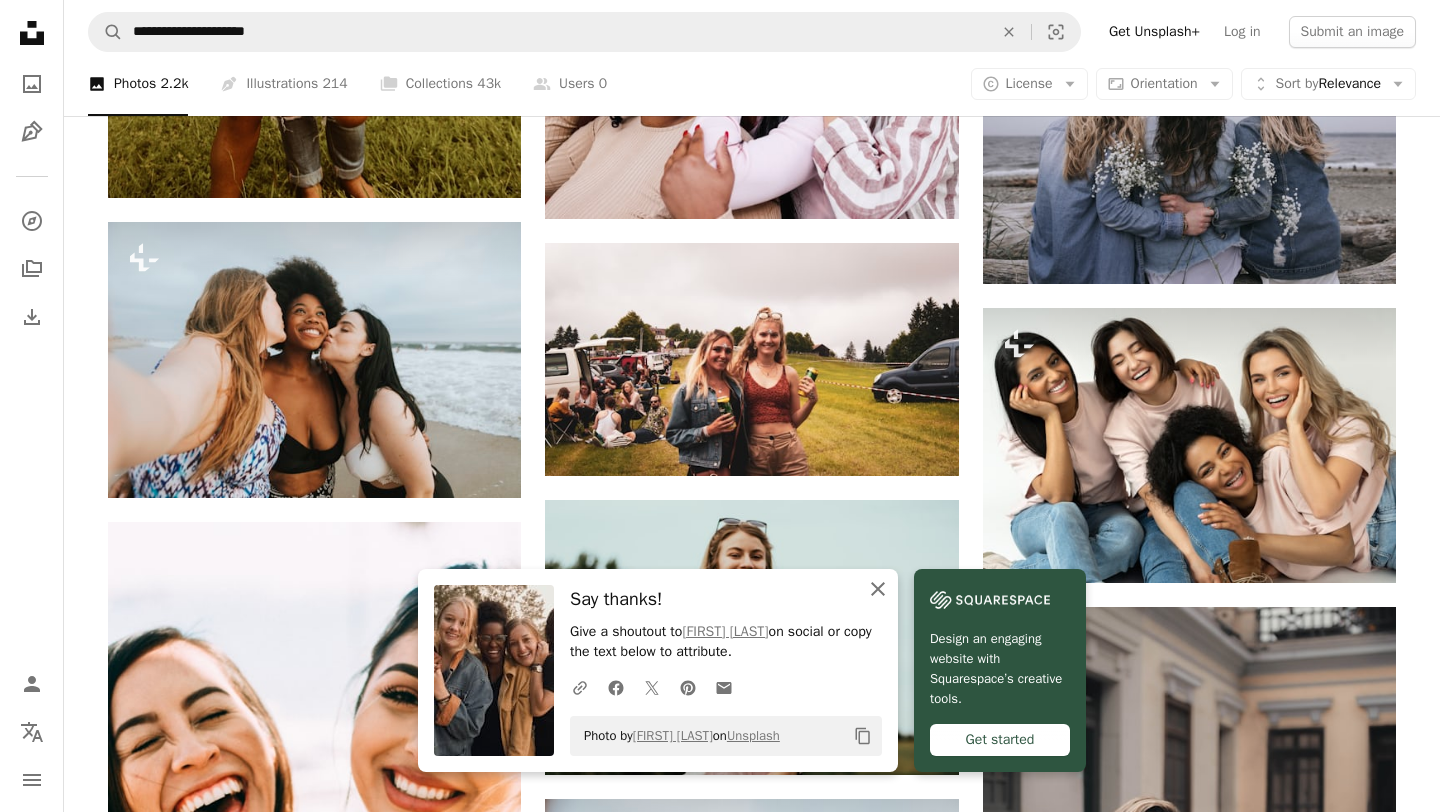click 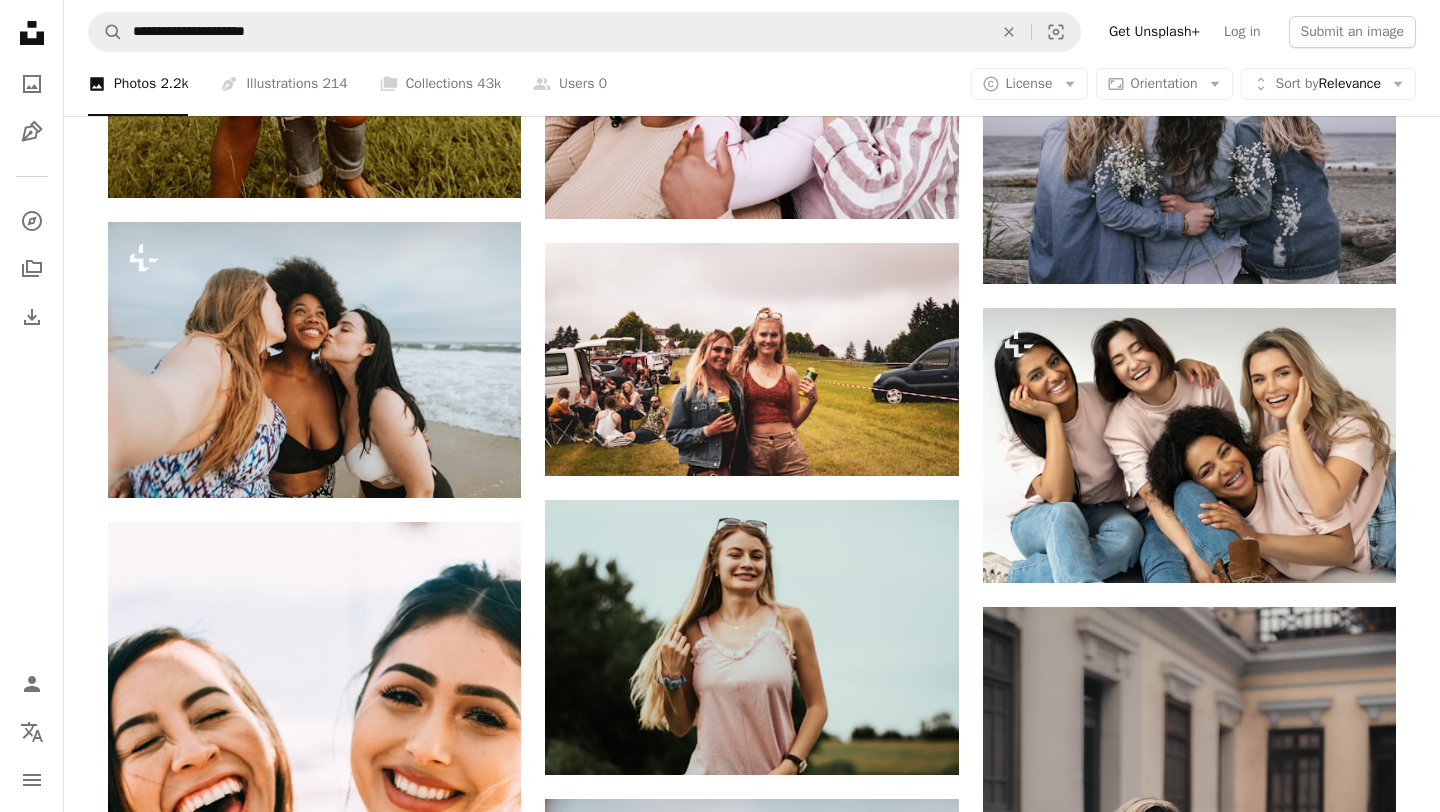 click on "Plus sign for Unsplash+ A heart A plus sign [FIRST] [LAST] For Unsplash+ A lock Download A heart A plus sign [FIRST] [LAST] Arrow pointing down A heart A plus sign [FIRST] [LAST] Available for hire A checkmark inside of a circle Arrow pointing down A heart A plus sign [FIRST] [LAST] Available for hire A checkmark inside of a circle Arrow pointing down A heart A plus sign [FIRST] [LAST] Available for hire A checkmark inside of a circle Arrow pointing down Plus sign for Unsplash+ A heart A plus sign Curated Lifestyle For Unsplash+ A lock Download A heart A plus sign [FIRST] [LAST] Available for hire A checkmark inside of a circle Arrow pointing down A heart A plus sign [FIRST] [LAST] Available for hire A checkmark inside of a circle Arrow pointing down A heart A plus sign [FIRST] [LAST] Available for hire A checkmark inside of a circle Arrow pointing down Plus sign for Unsplash+ A heart A plus sign Curated Lifestyle For Unsplash+ A lock Download On-brand and on budget images for your next campaign Learn More A heart A plus sign [FIRST] 🇺🇦 A heart A heart" at bounding box center (752, 2440) 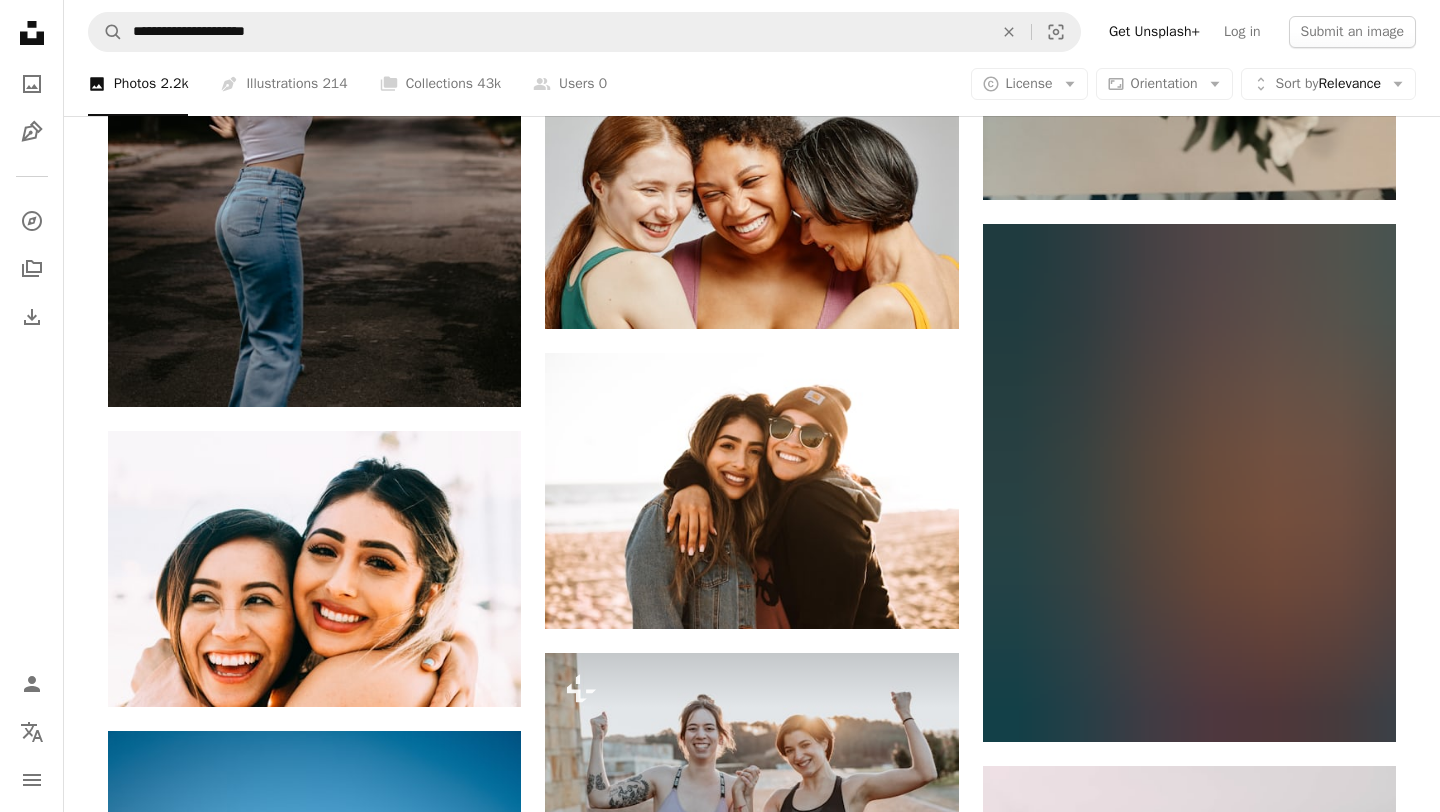 scroll, scrollTop: 5355, scrollLeft: 0, axis: vertical 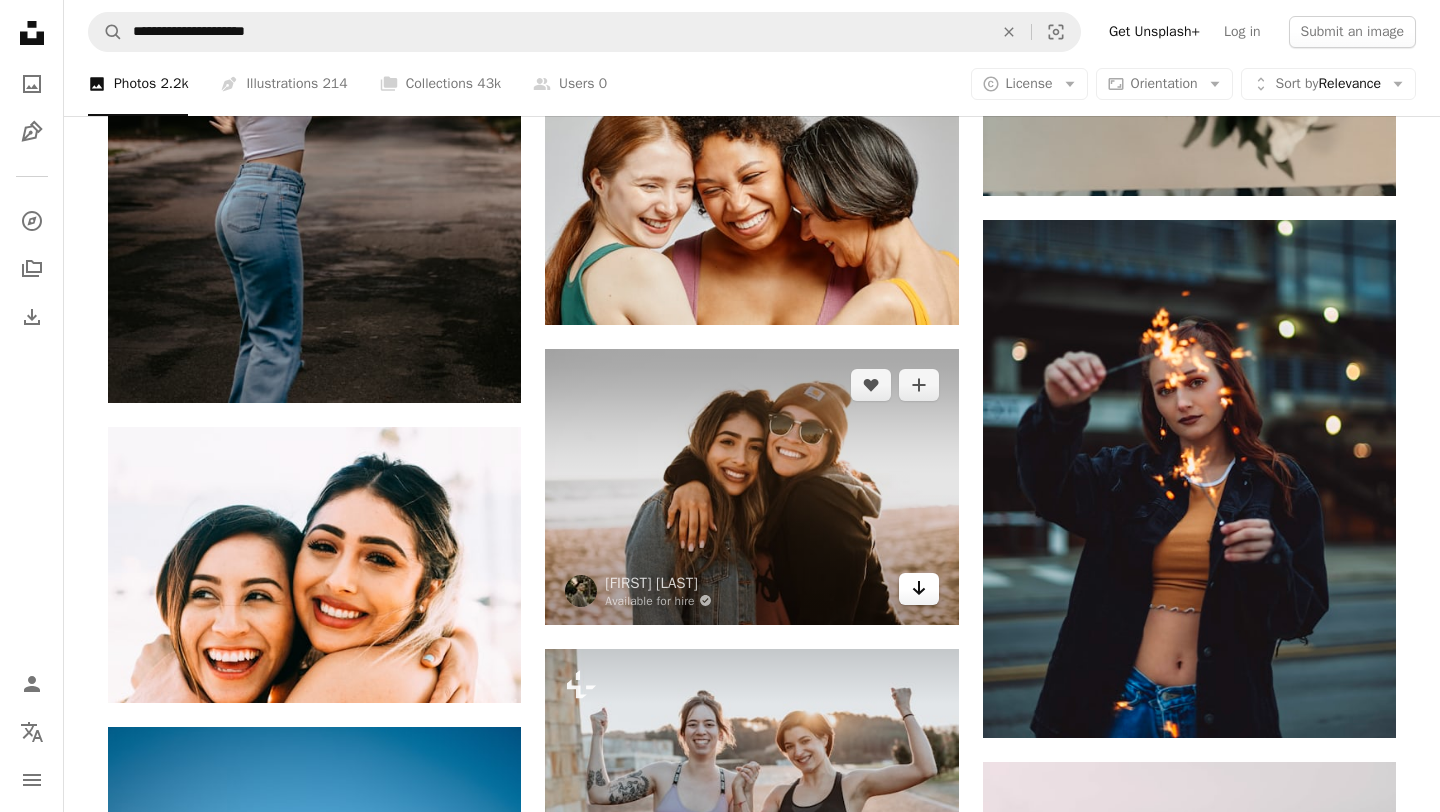 click 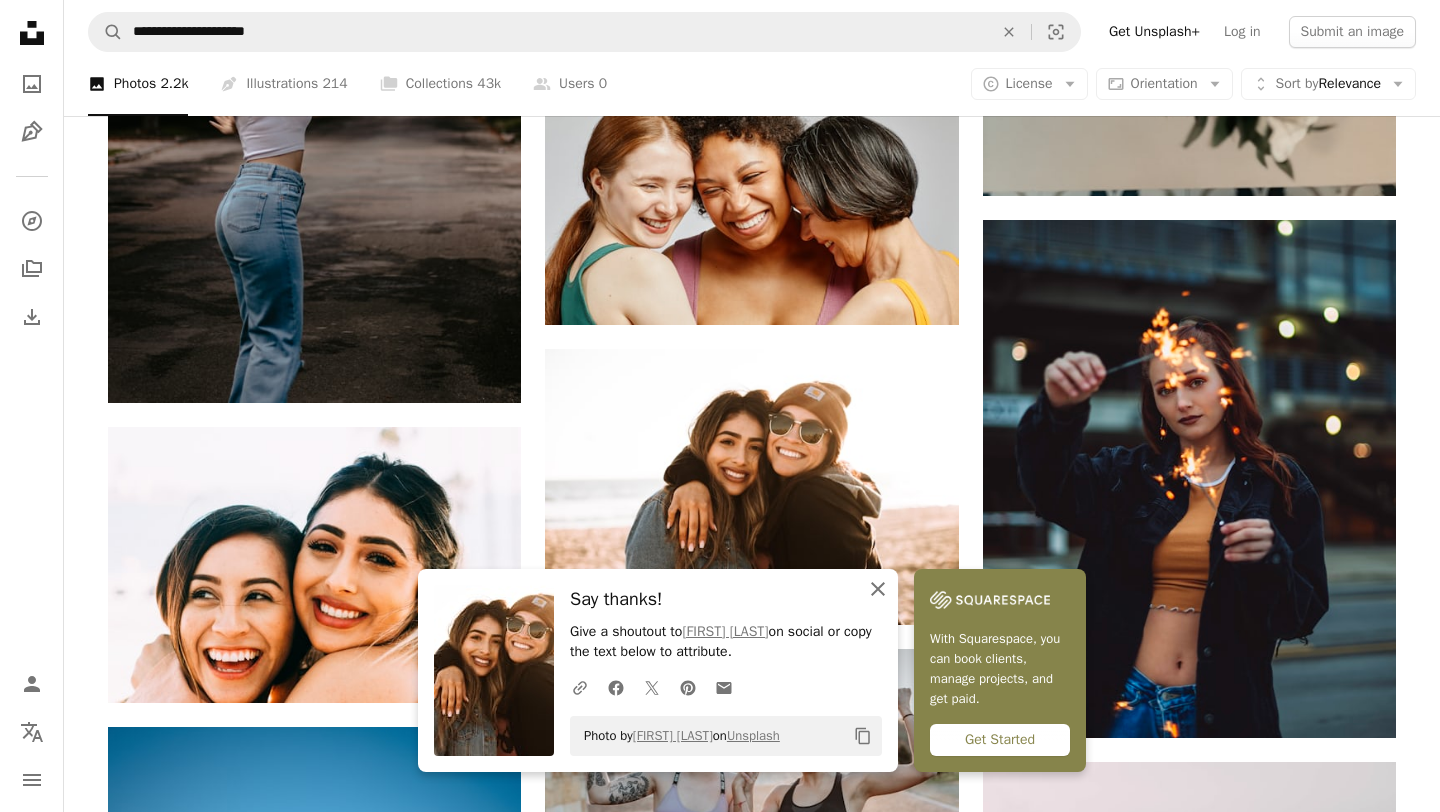 click on "An X shape" 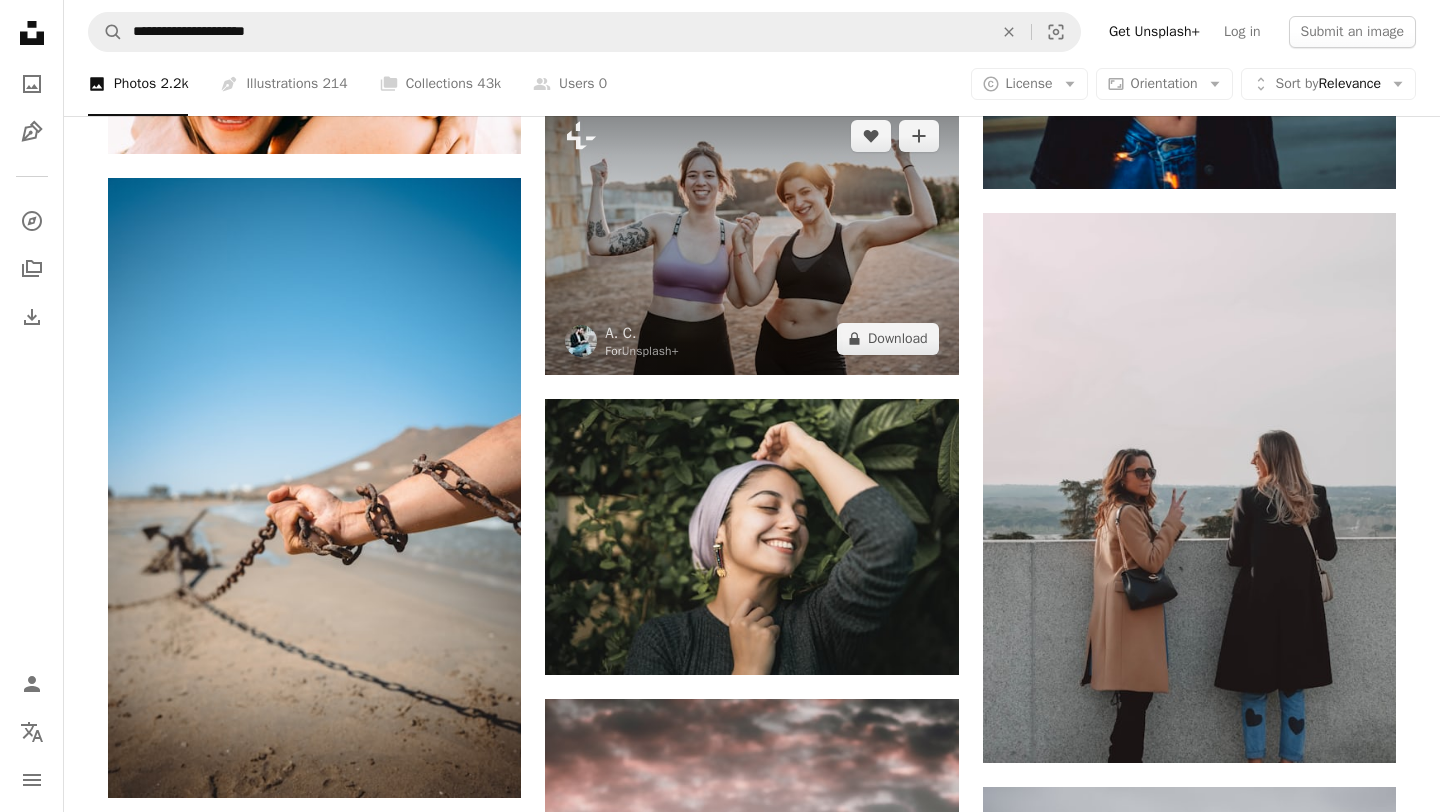 scroll, scrollTop: 5907, scrollLeft: 0, axis: vertical 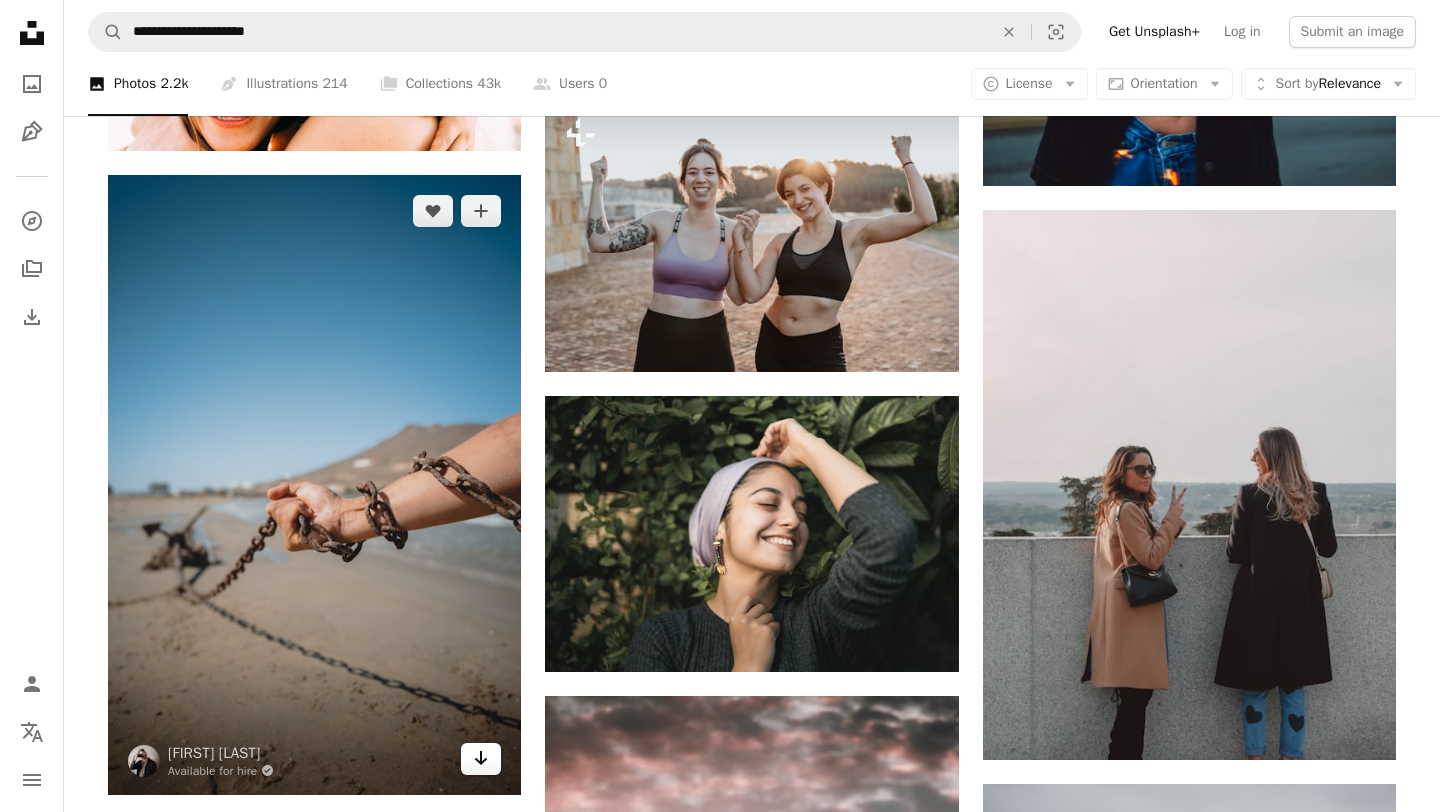 click on "Arrow pointing down" 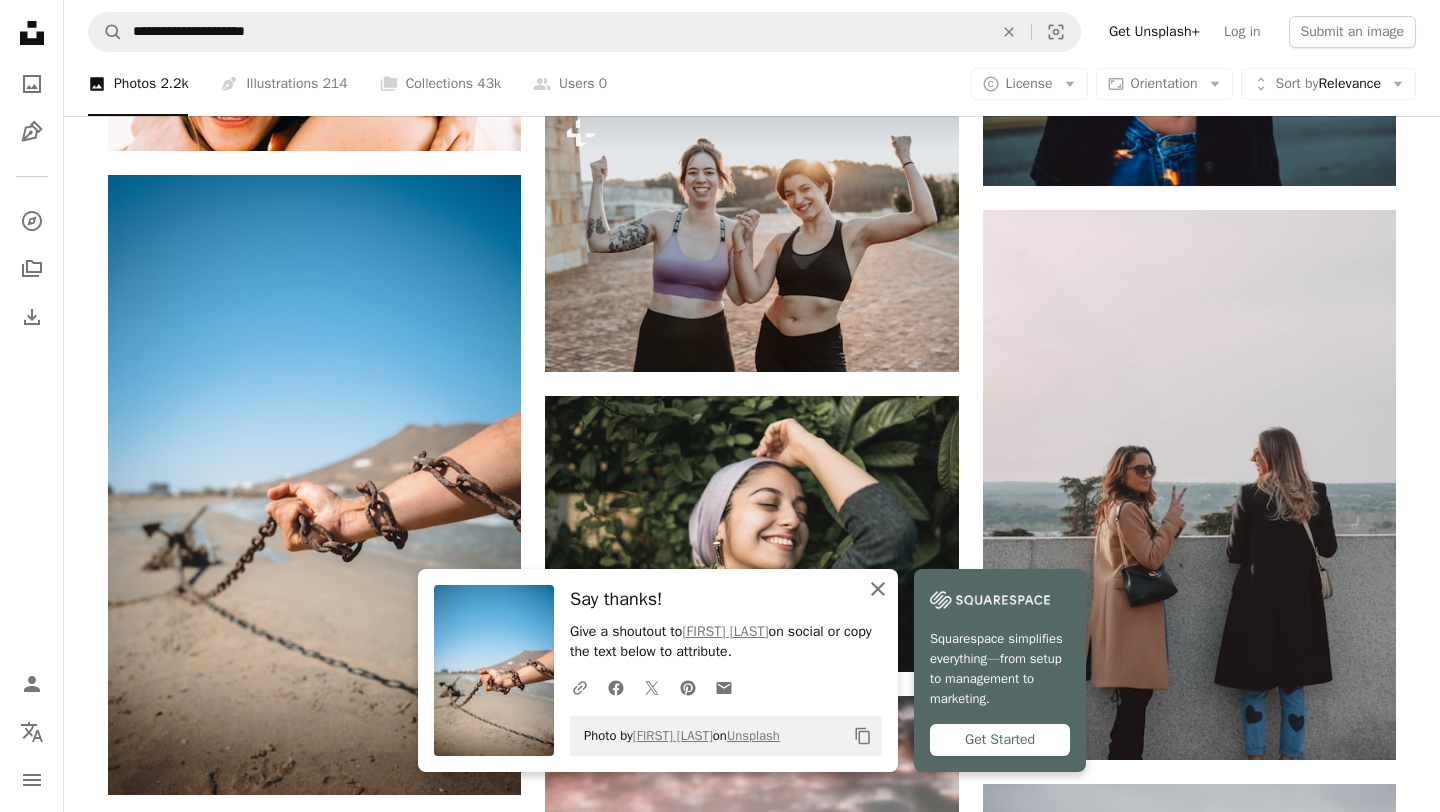 click on "An X shape" 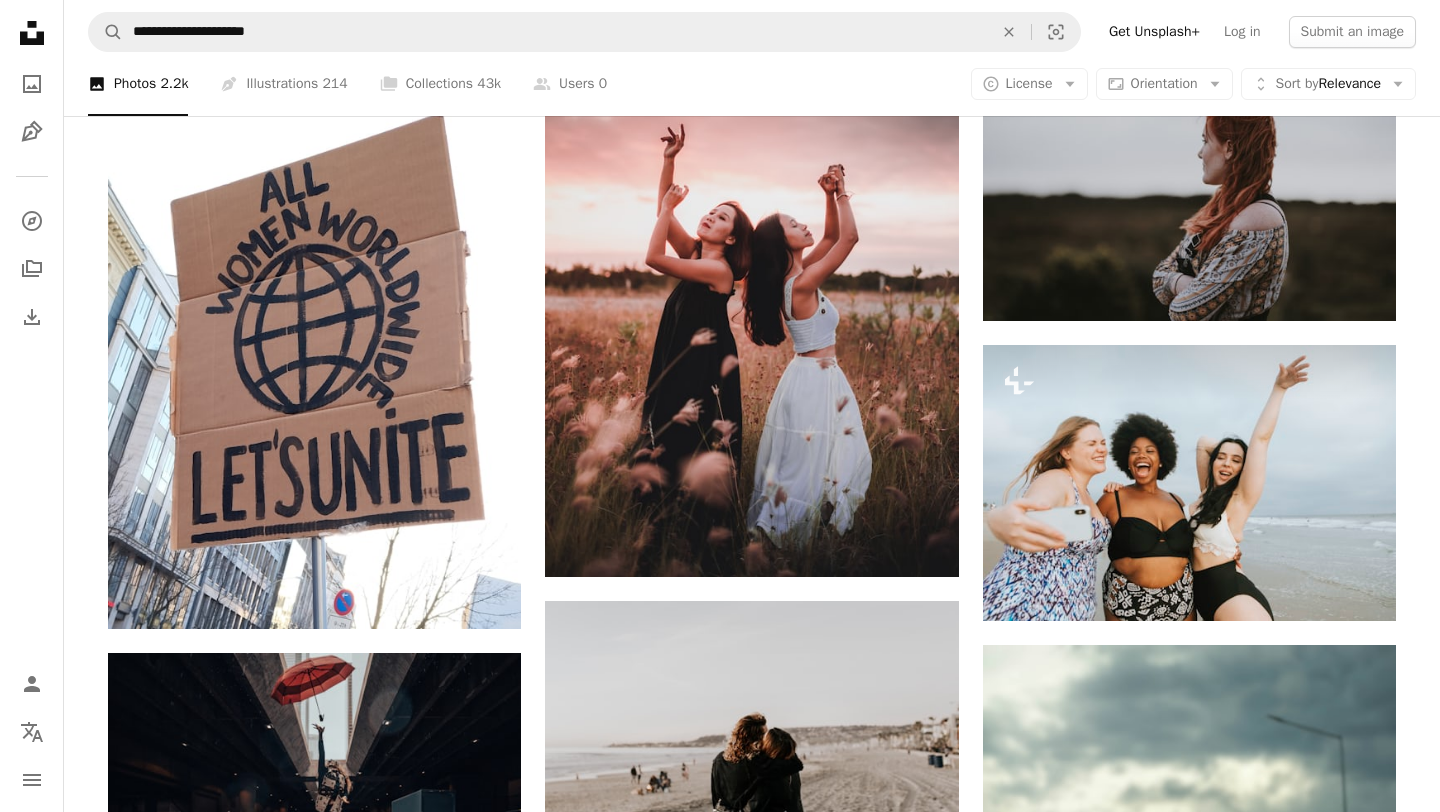 scroll, scrollTop: 6639, scrollLeft: 0, axis: vertical 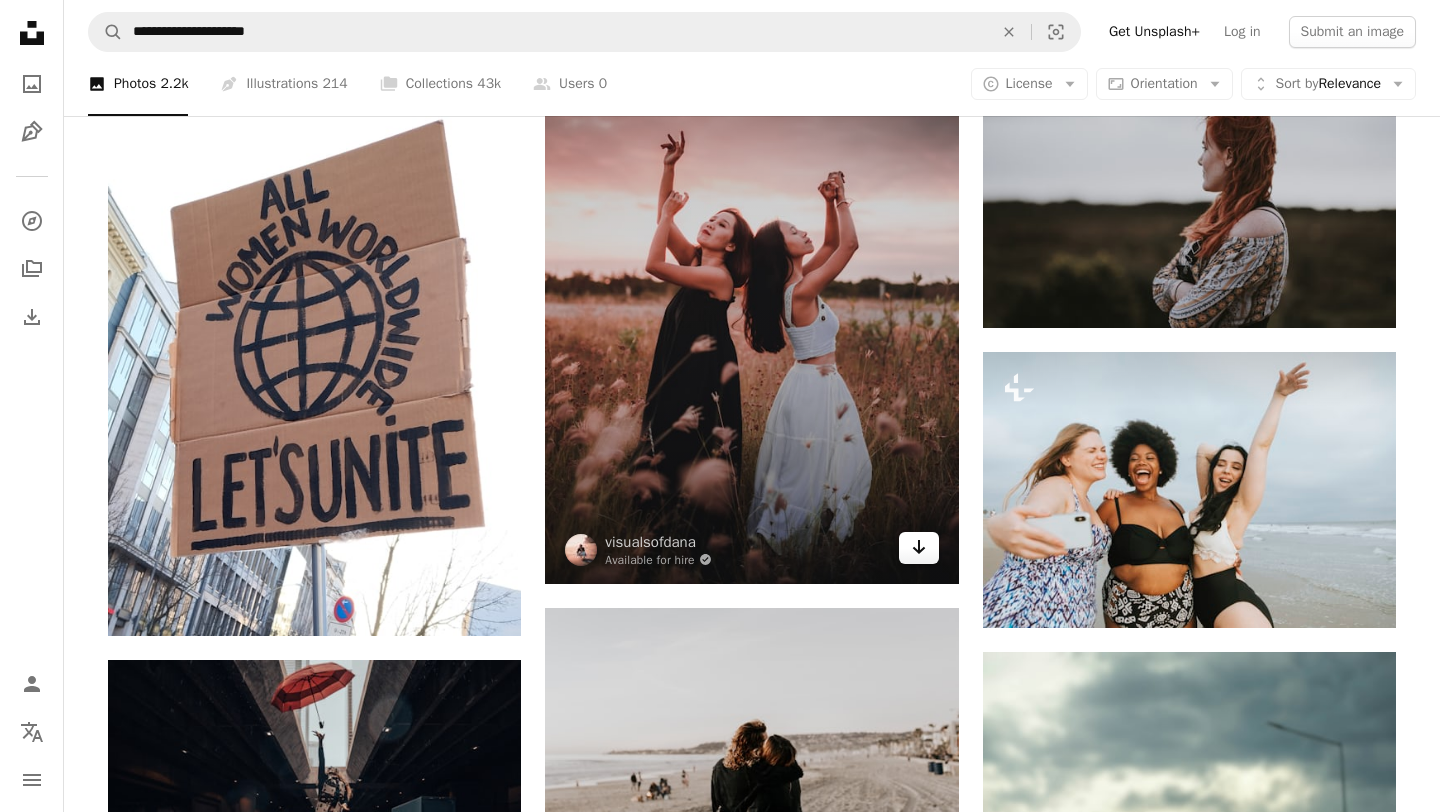 click on "Arrow pointing down" 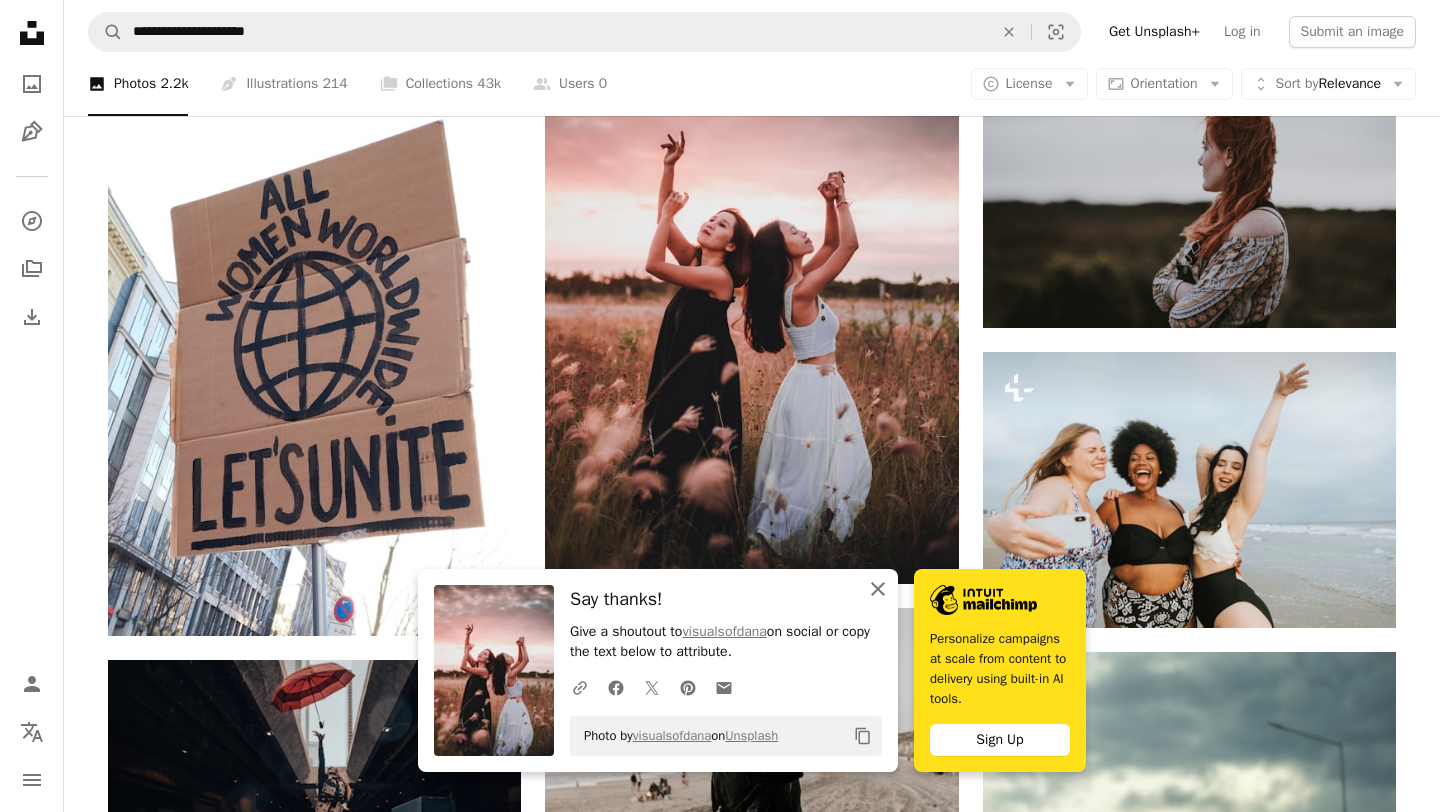 click on "An X shape" 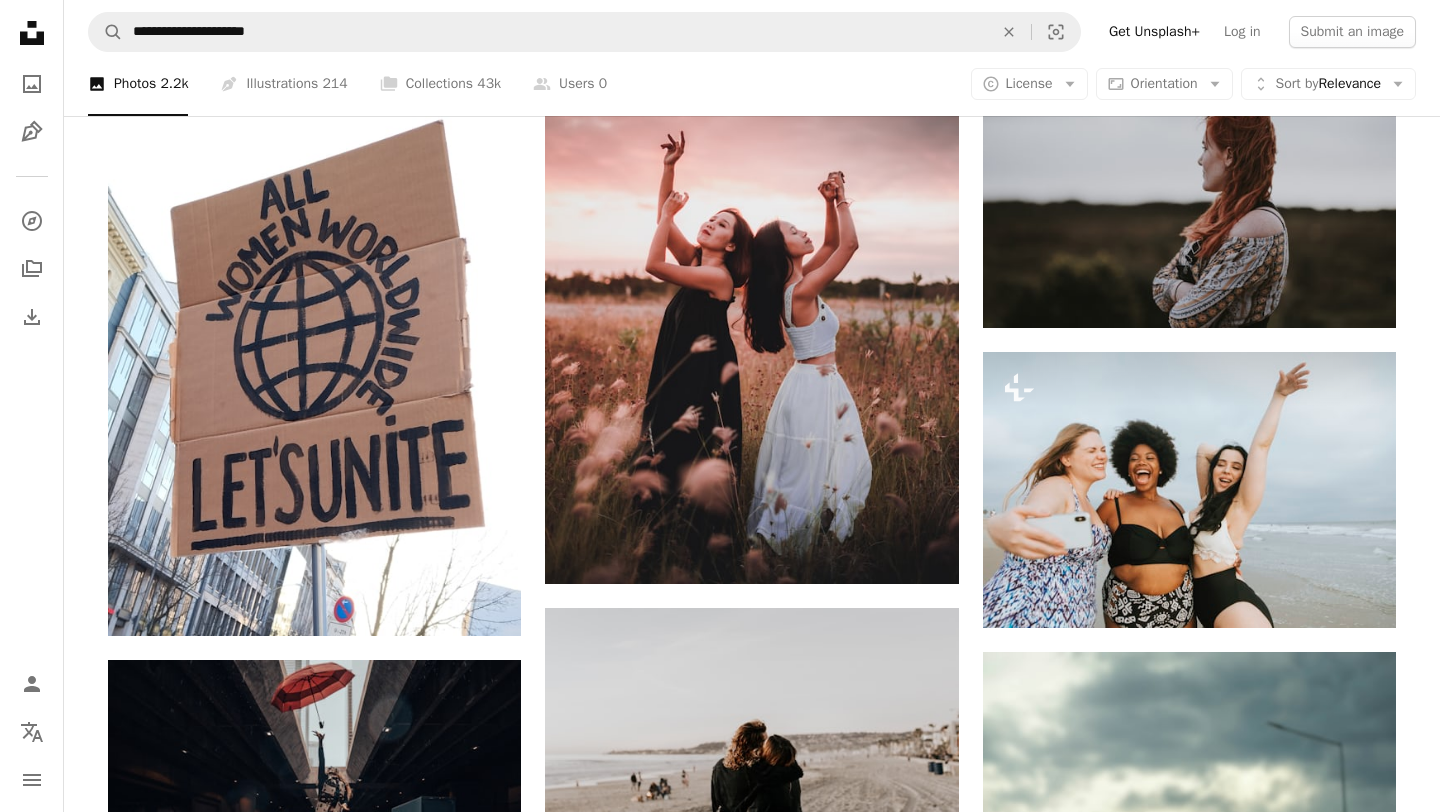 click on "Plus sign for Unsplash+ A heart A plus sign [FIRST] [LAST] For Unsplash+ A lock Download A heart A plus sign [FIRST] [LAST] Arrow pointing down A heart A plus sign [FIRST] [LAST] Available for hire A checkmark inside of a circle Arrow pointing down A heart A plus sign [FIRST] [LAST] Available for hire A checkmark inside of a circle Arrow pointing down A heart A plus sign [FIRST] [LAST] Available for hire A checkmark inside of a circle Arrow pointing down Plus sign for Unsplash+ A heart A plus sign Curated Lifestyle For Unsplash+ A lock Download A heart A plus sign [FIRST] [LAST] Available for hire A checkmark inside of a circle Arrow pointing down A heart A plus sign [FIRST] [LAST] Available for hire A checkmark inside of a circle Arrow pointing down A heart A plus sign [FIRST] [LAST] Available for hire A checkmark inside of a circle Arrow pointing down Plus sign for Unsplash+ A heart A plus sign Curated Lifestyle For Unsplash+ A lock Download On-brand and on budget images for your next campaign Learn More A heart A plus sign [FIRST] 🇺🇦 A heart A heart" at bounding box center [752, -1709] 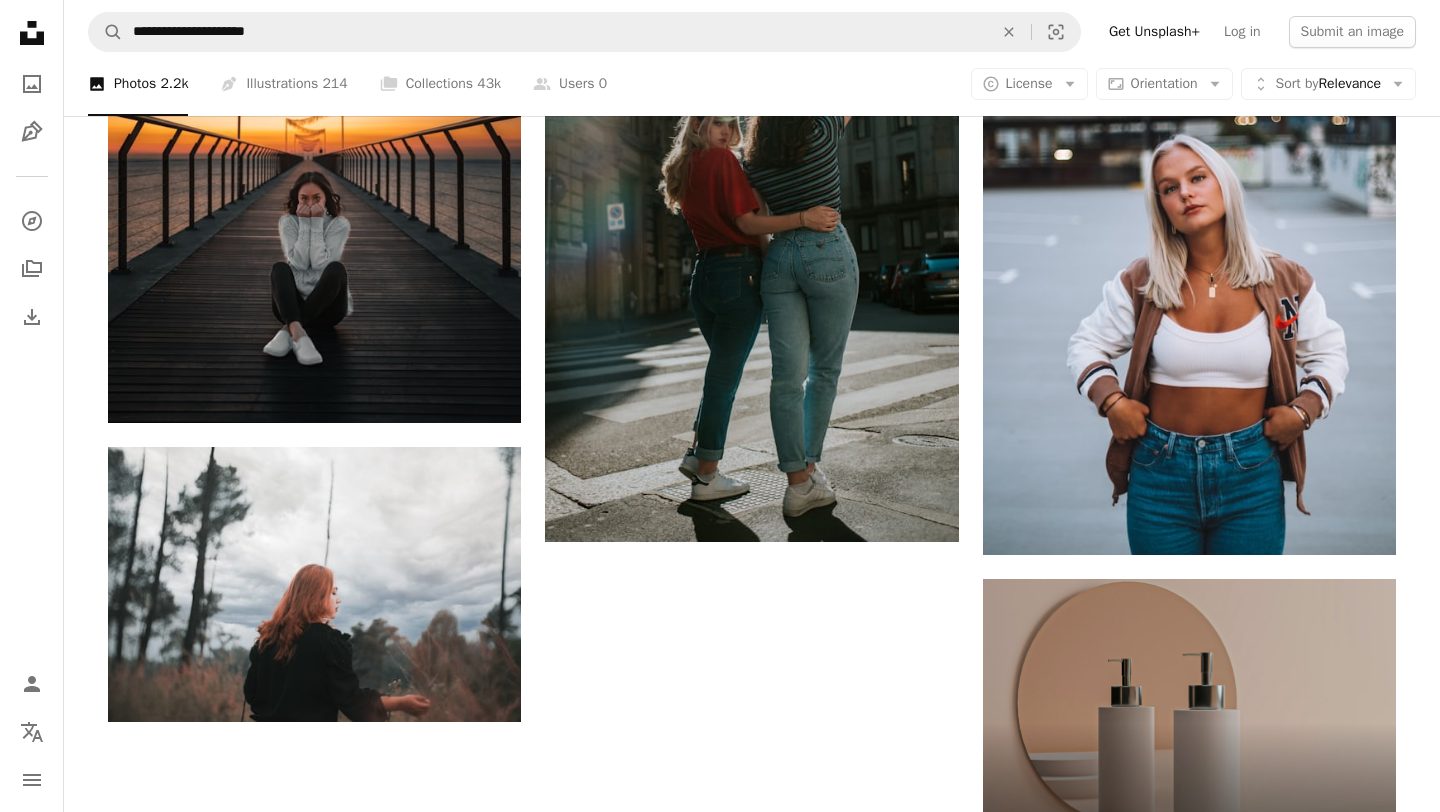 scroll, scrollTop: 7964, scrollLeft: 0, axis: vertical 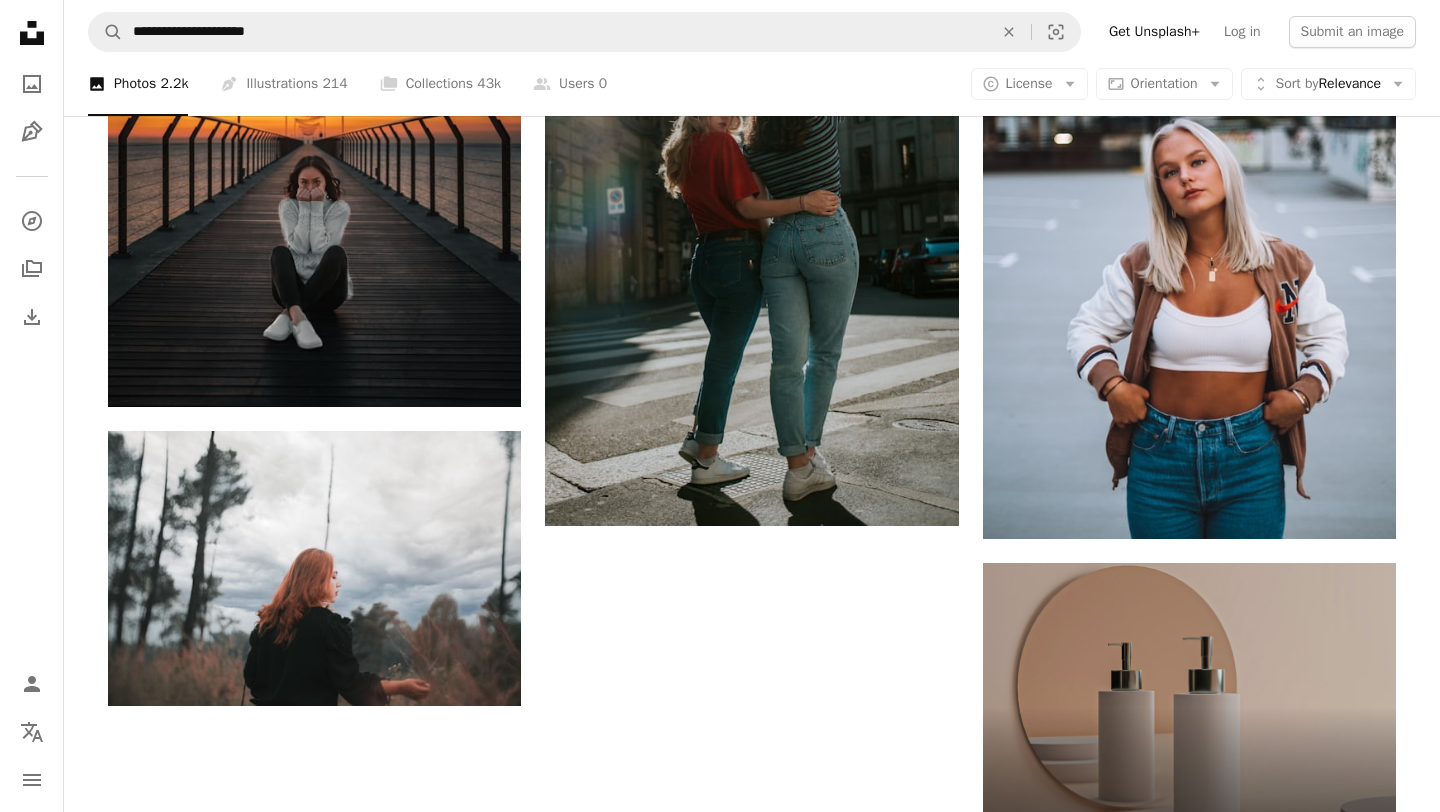 click on "Plus sign for Unsplash+ A heart A plus sign [FIRST] [LAST] For Unsplash+ A lock Download A heart A plus sign [FIRST] [LAST] Arrow pointing down A heart A plus sign [FIRST] [LAST] Available for hire A checkmark inside of a circle Arrow pointing down A heart A plus sign [FIRST] [LAST] Available for hire A checkmark inside of a circle Arrow pointing down A heart A plus sign [FIRST] [LAST] Available for hire A checkmark inside of a circle Arrow pointing down Plus sign for Unsplash+ A heart A plus sign Curated Lifestyle For Unsplash+ A lock Download A heart A plus sign [FIRST] [LAST] Available for hire A checkmark inside of a circle Arrow pointing down A heart A plus sign [FIRST] [LAST] Available for hire A checkmark inside of a circle Arrow pointing down A heart A plus sign [FIRST] [LAST] Available for hire A checkmark inside of a circle Arrow pointing down Plus sign for Unsplash+ A heart A plus sign Curated Lifestyle For Unsplash+ A lock Download On-brand and on budget images for your next campaign Learn More A heart A plus sign [FIRST] 🇺🇦 A heart A heart" at bounding box center (752, -3034) 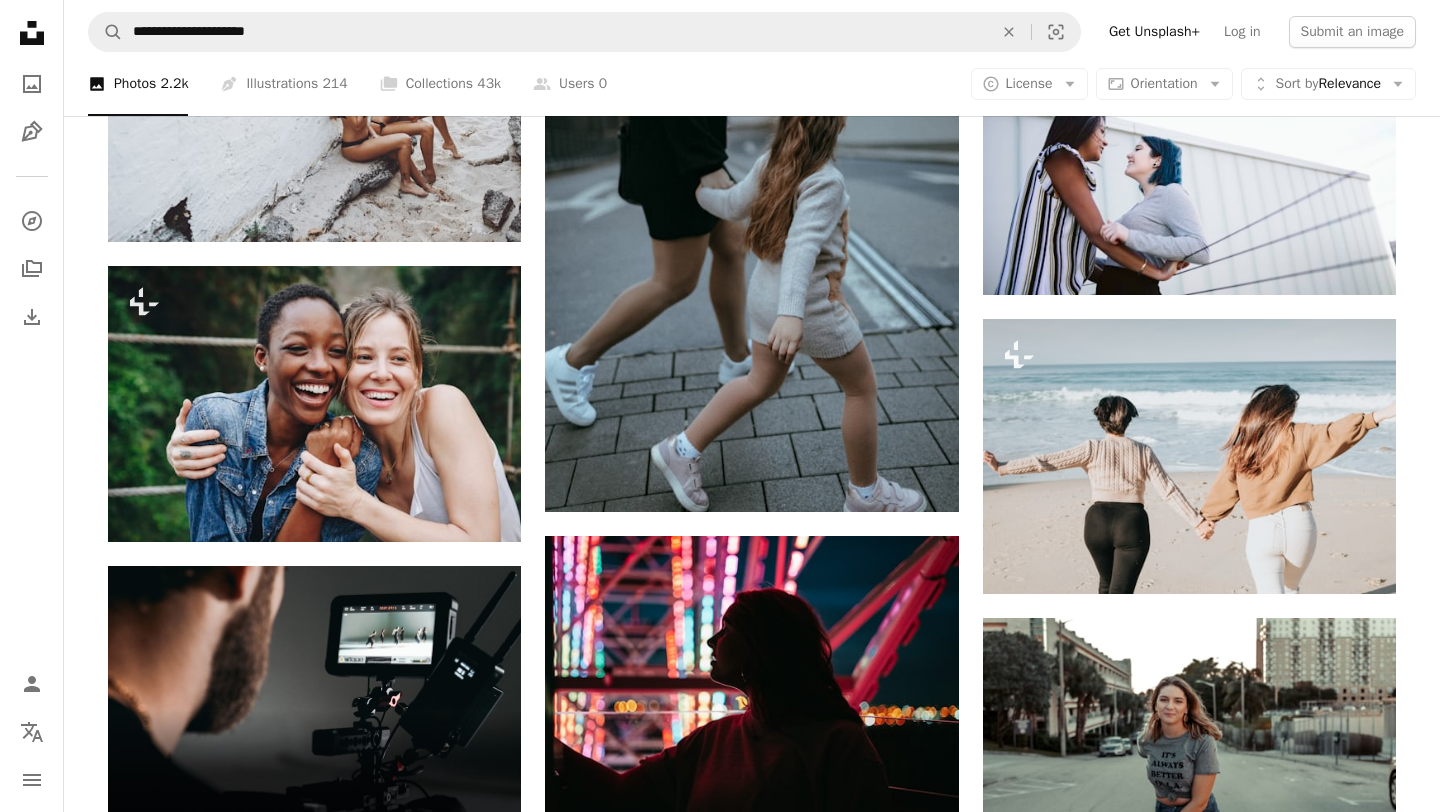 scroll, scrollTop: 3946, scrollLeft: 0, axis: vertical 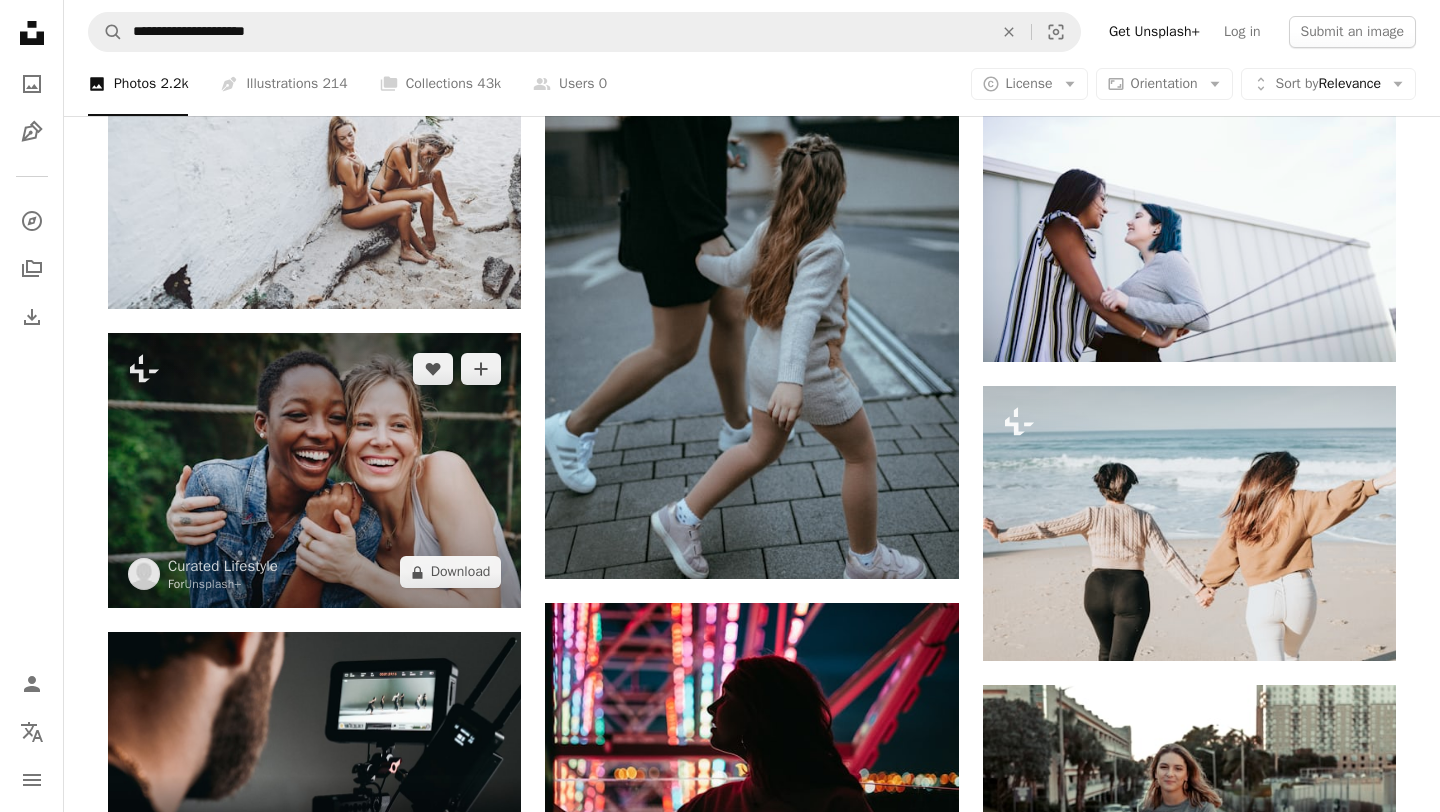 click at bounding box center (314, 470) 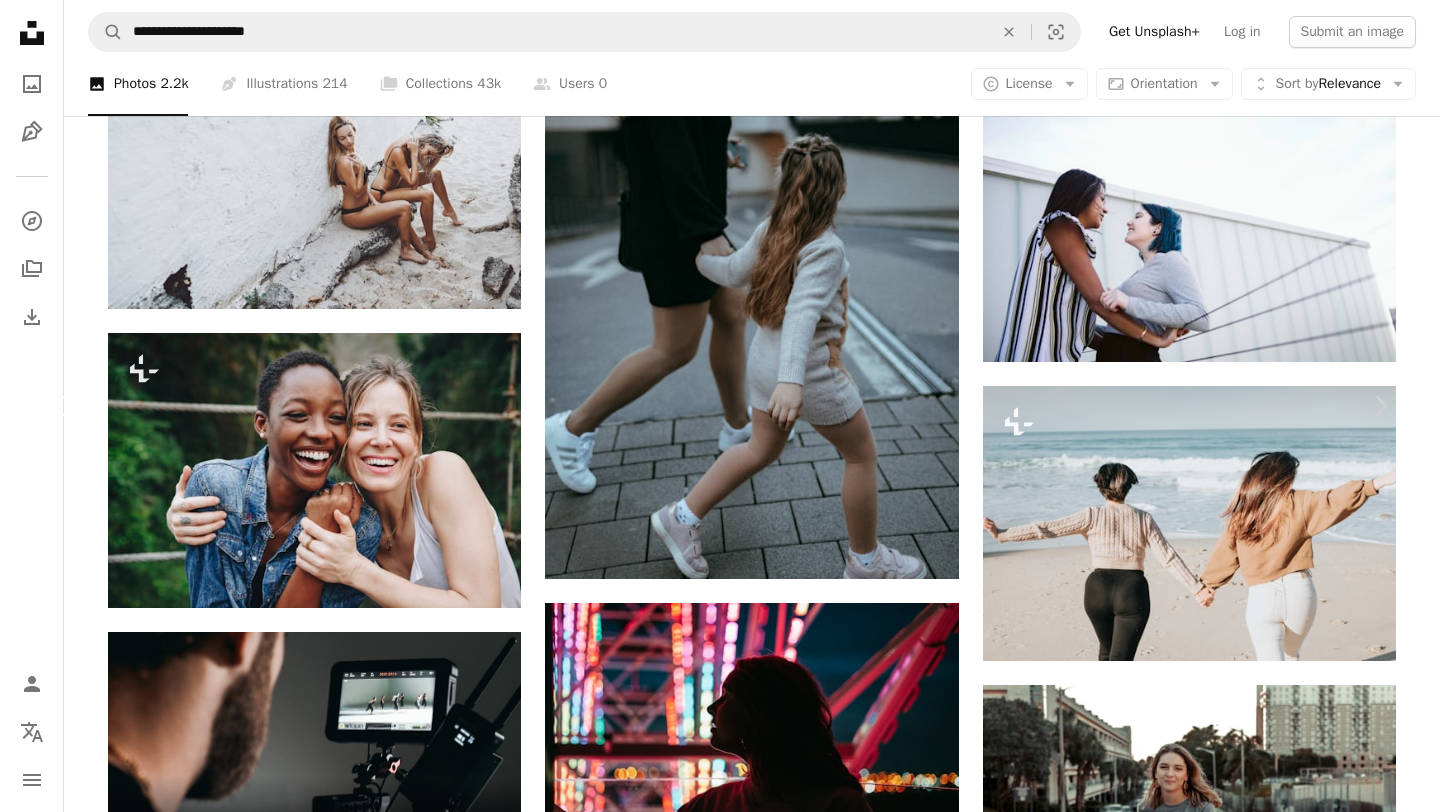 click 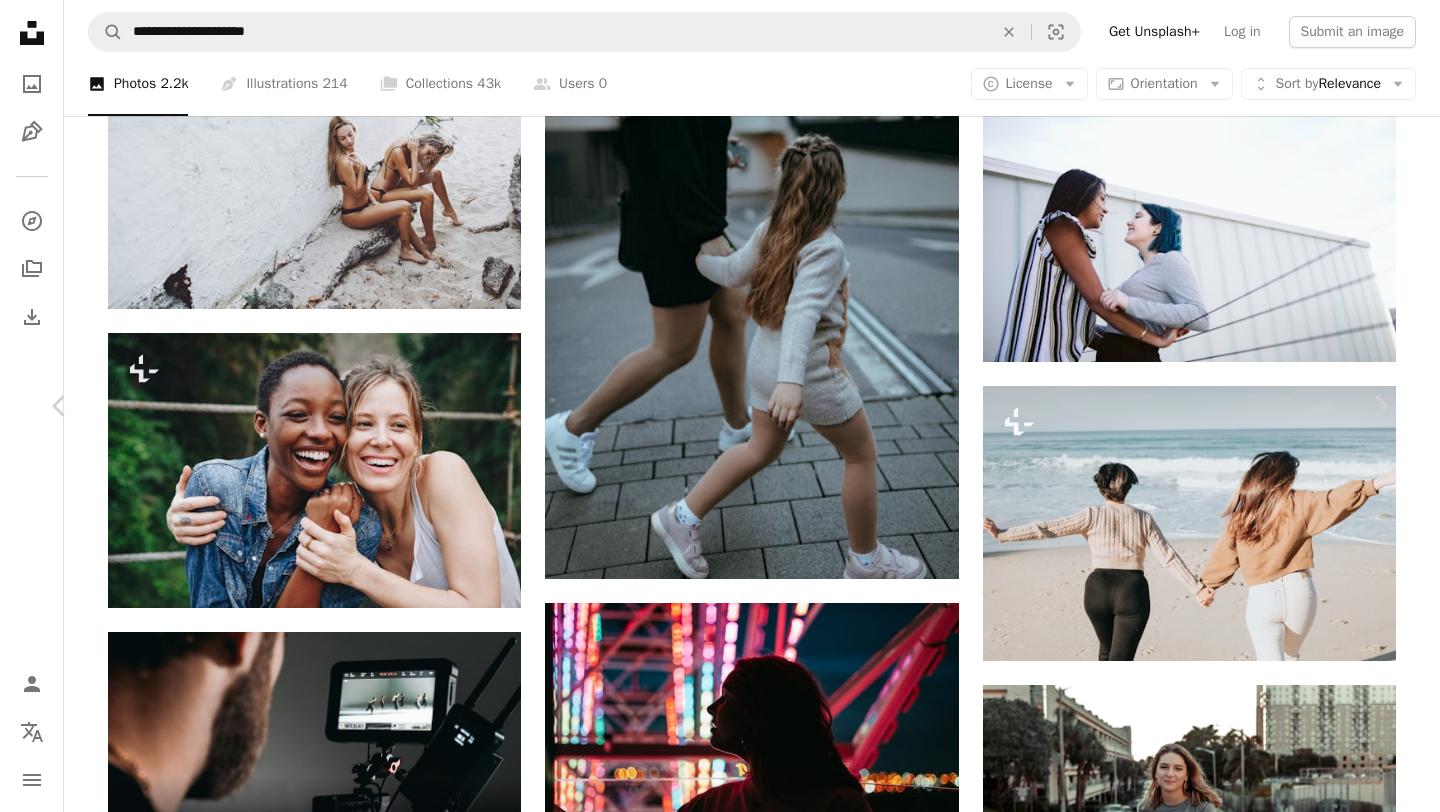 click on "An X shape" at bounding box center [20, 20] 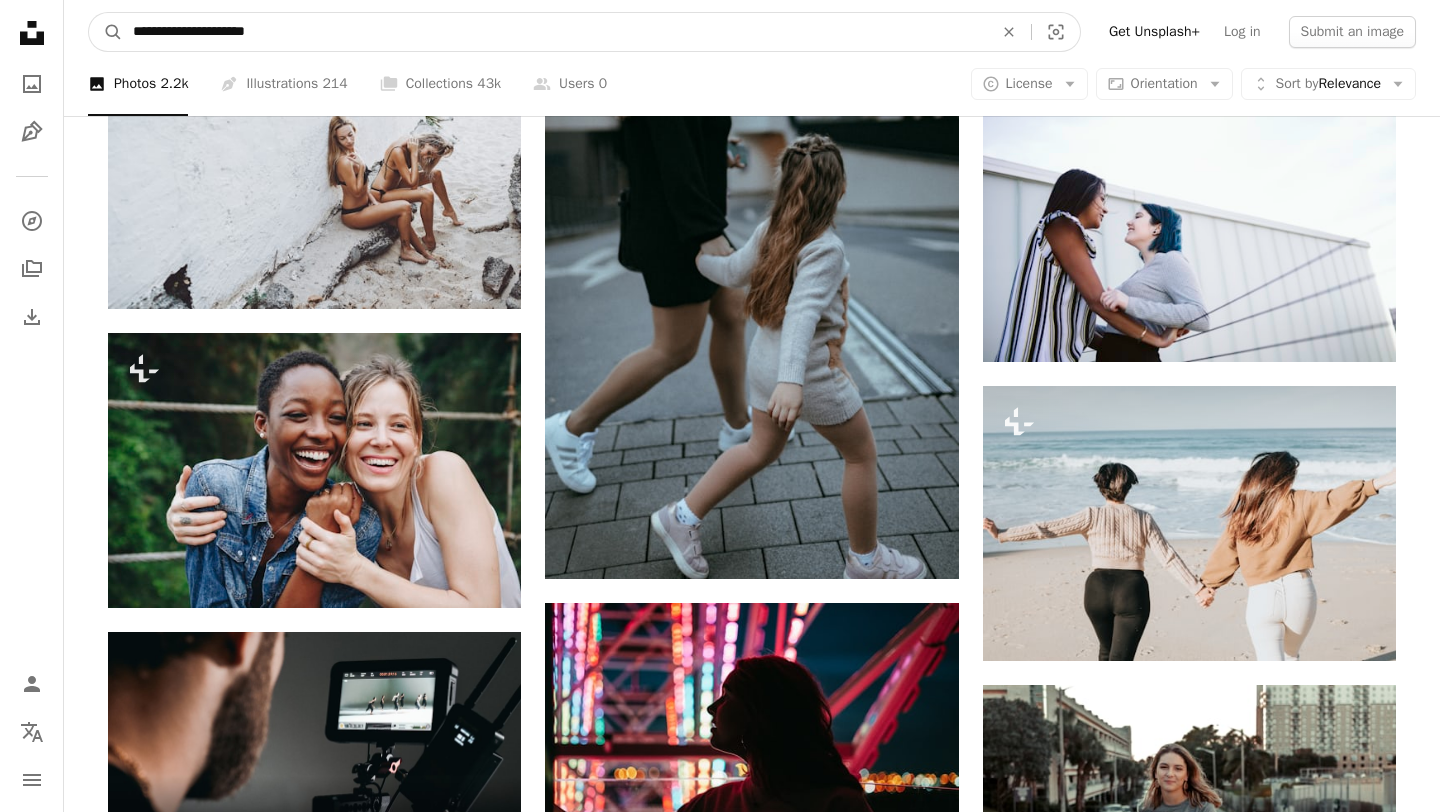 drag, startPoint x: 300, startPoint y: 32, endPoint x: 131, endPoint y: 30, distance: 169.01184 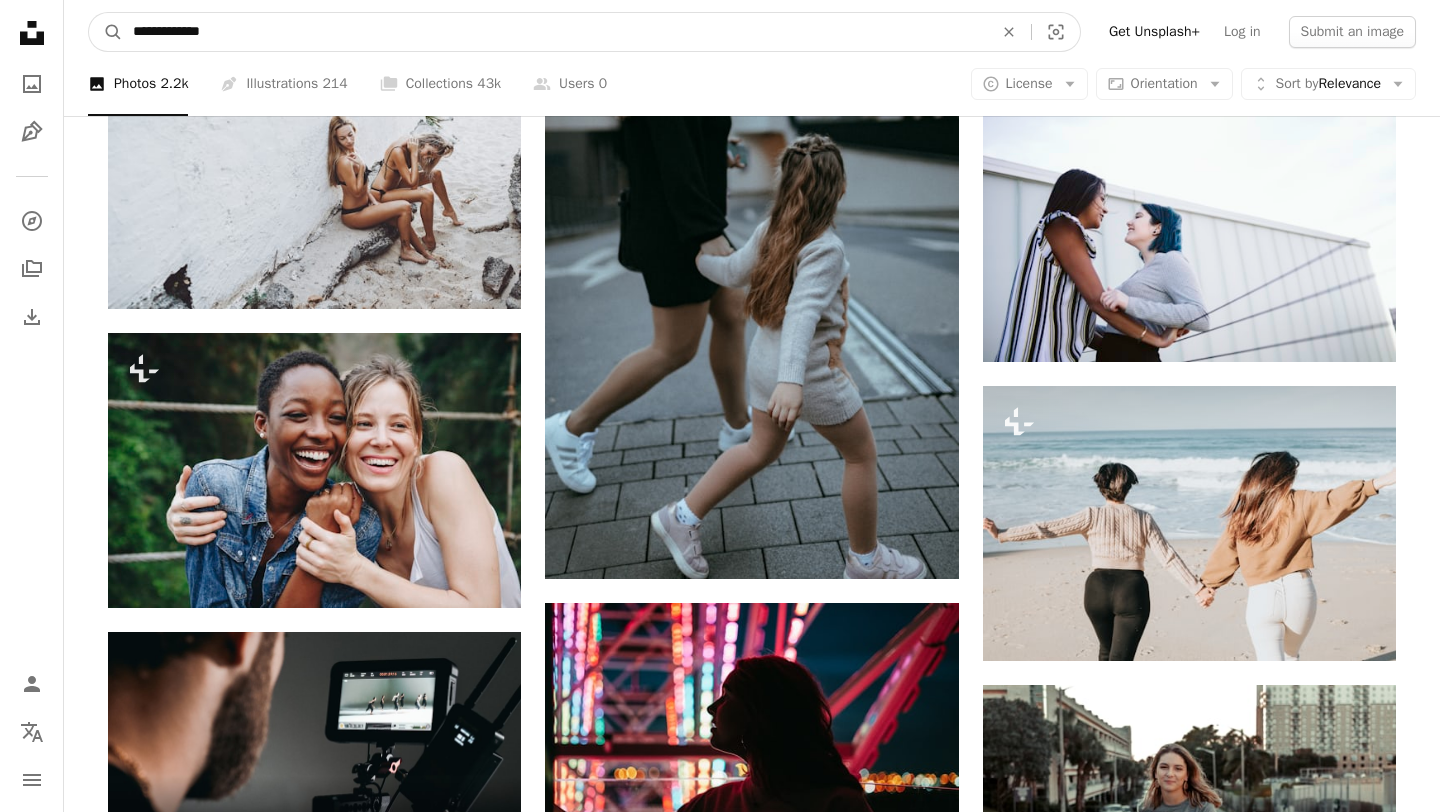 type on "**********" 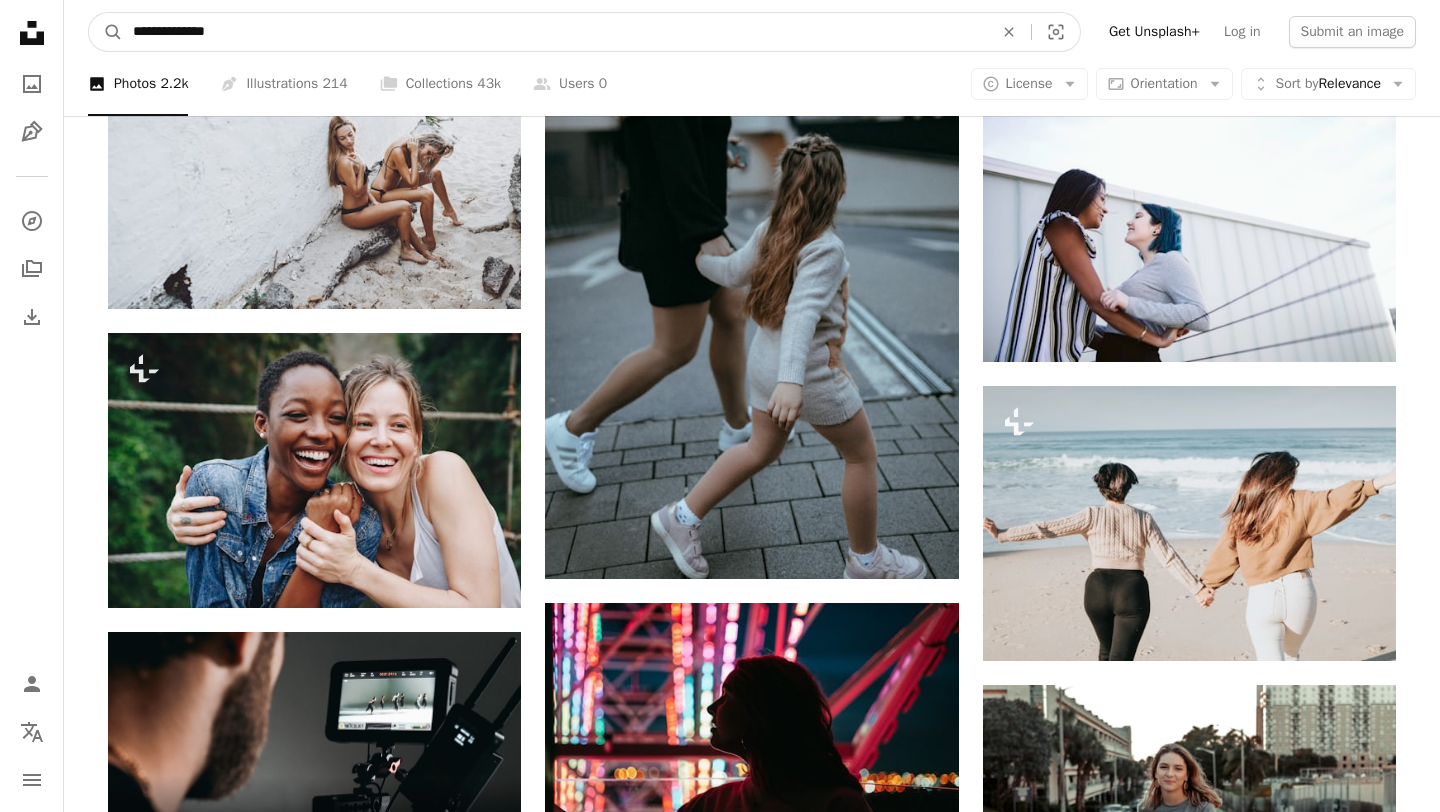 click on "A magnifying glass" at bounding box center [106, 32] 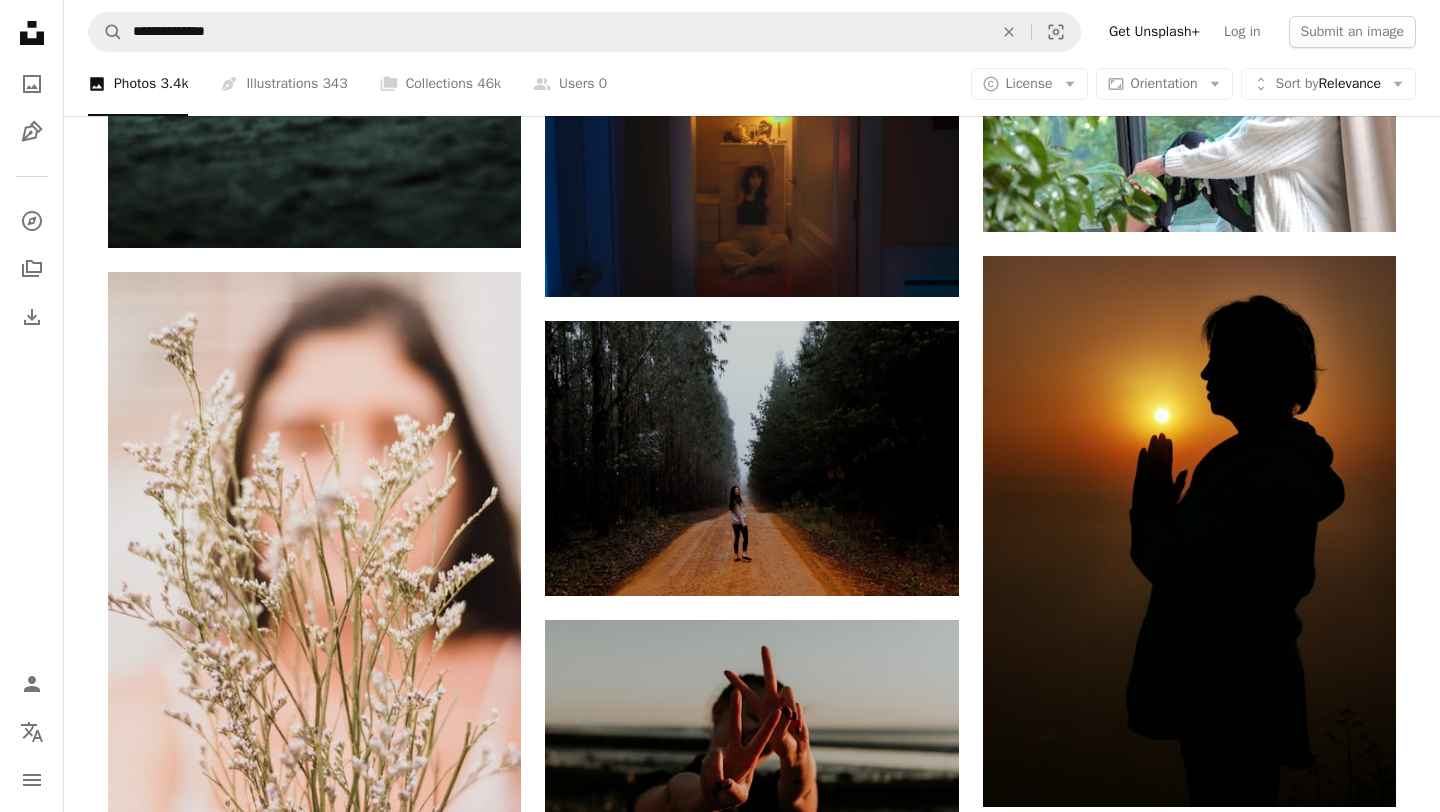 scroll, scrollTop: 2178, scrollLeft: 0, axis: vertical 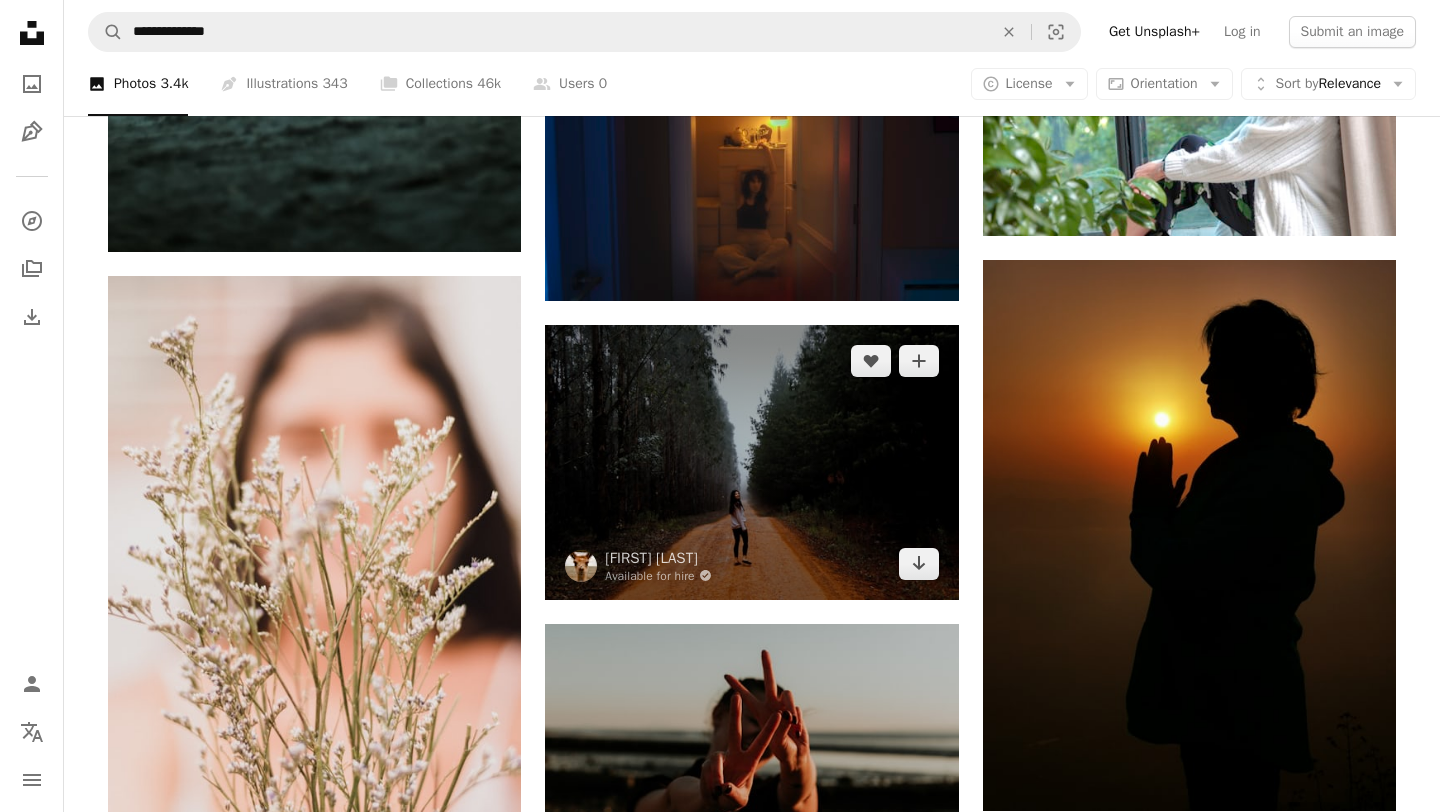 click at bounding box center (751, 462) 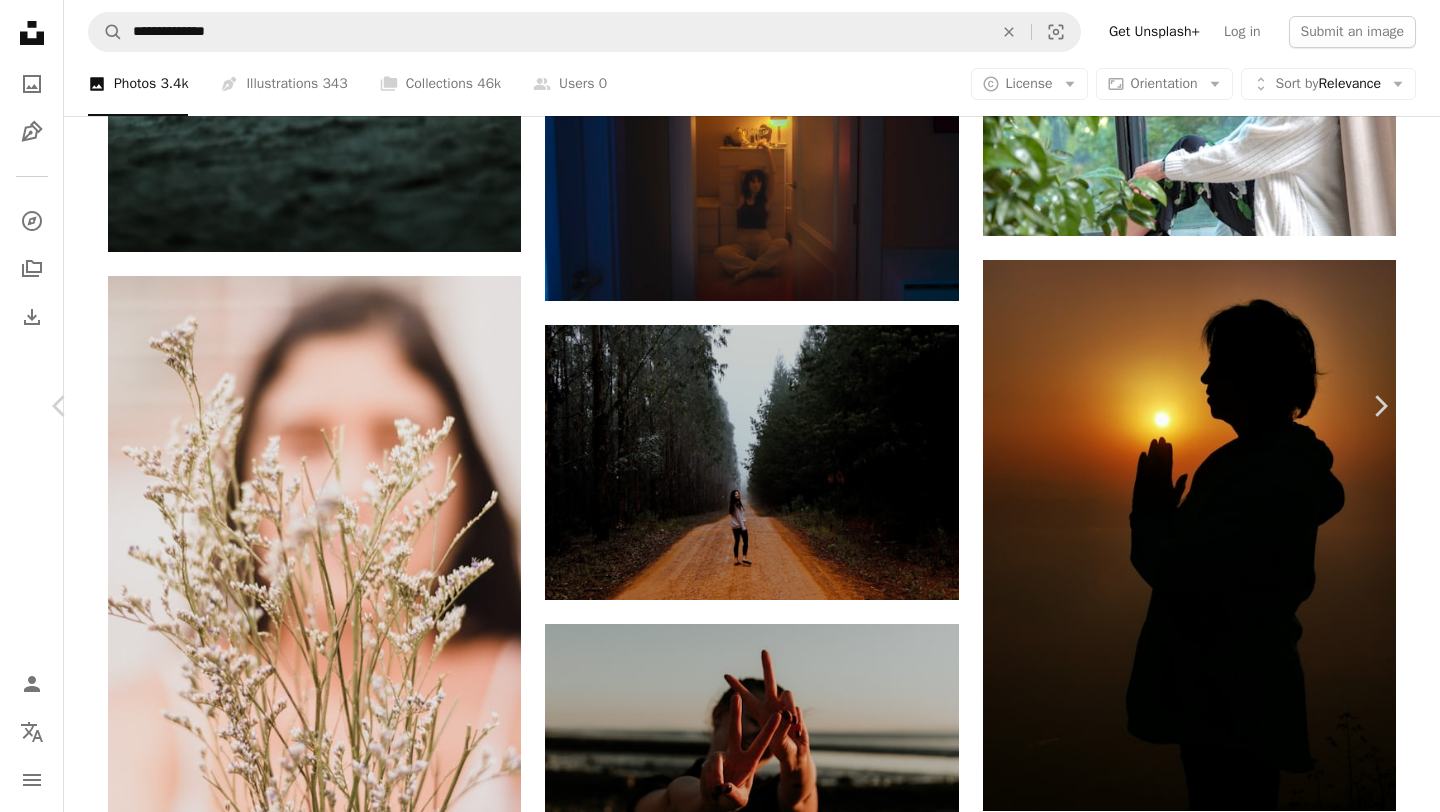 click on "Download free" at bounding box center (1191, 5240) 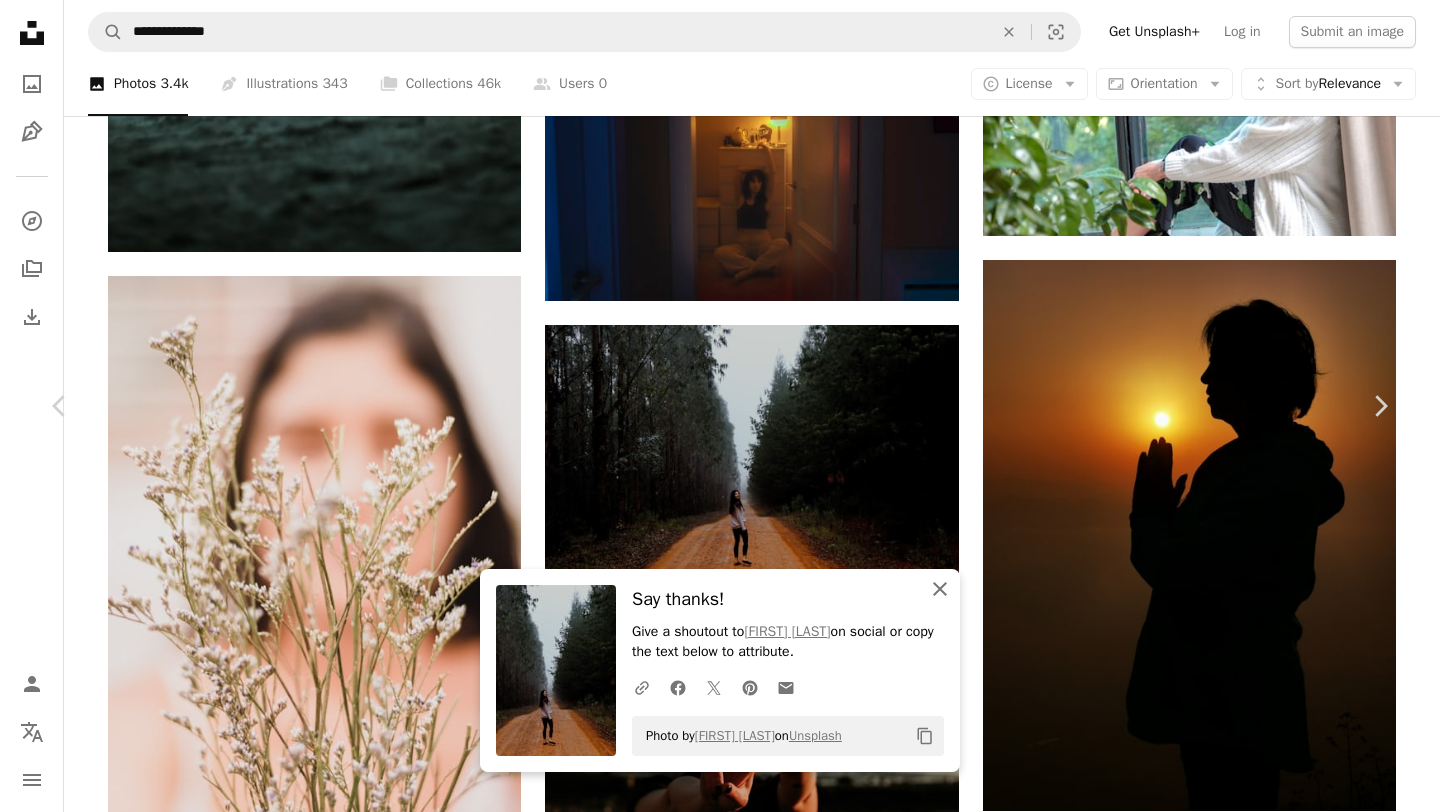 click 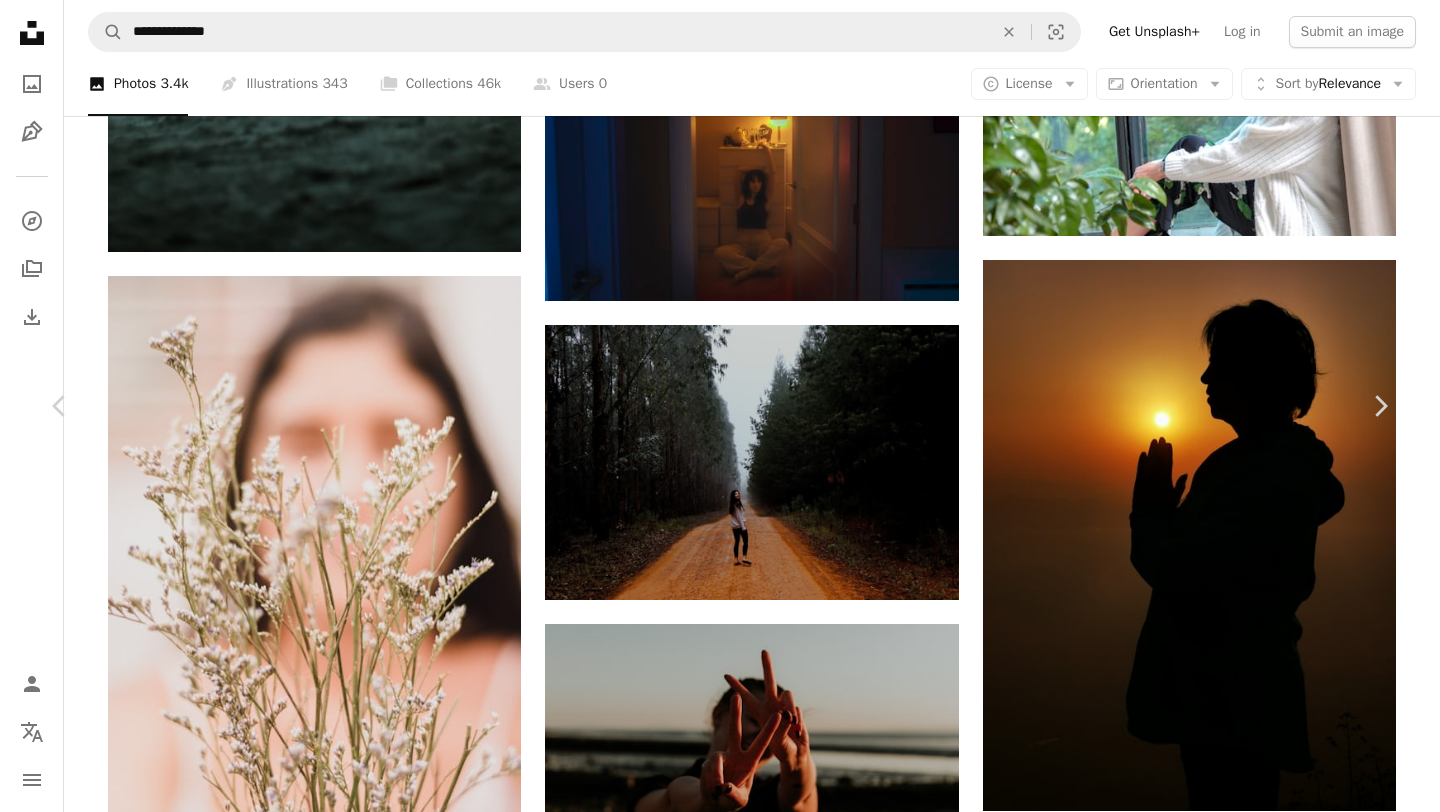 click on "An X shape" at bounding box center [20, 20] 